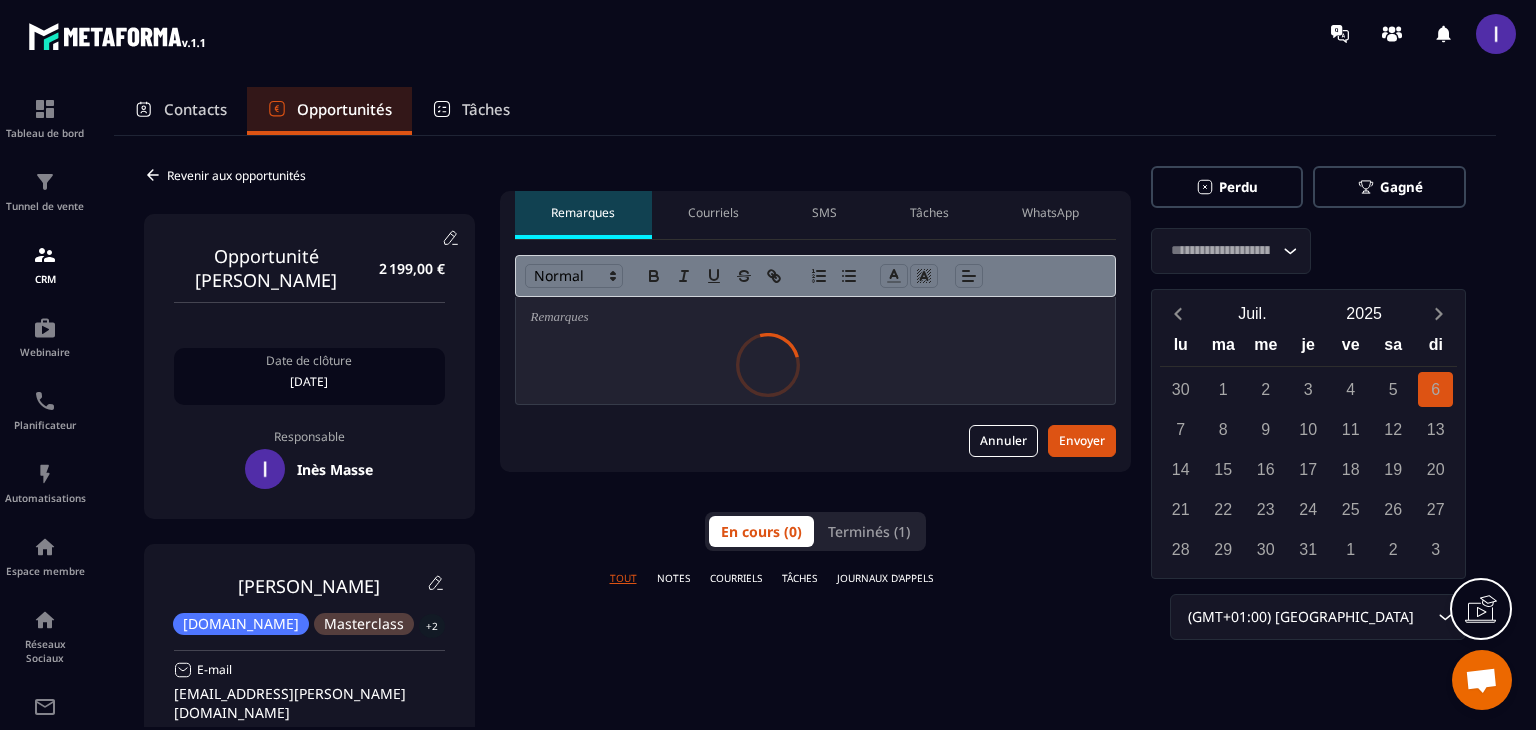 scroll, scrollTop: 0, scrollLeft: 0, axis: both 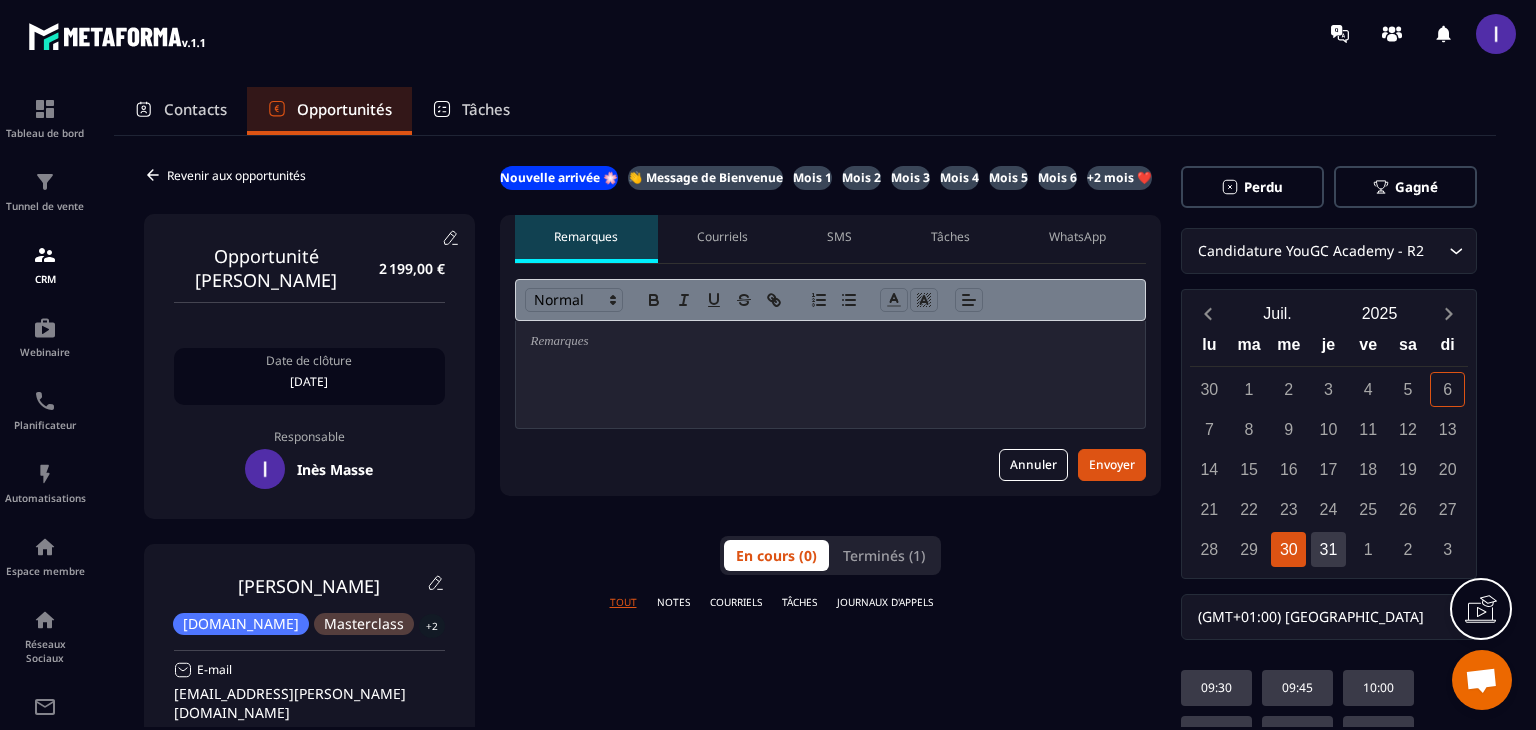 click 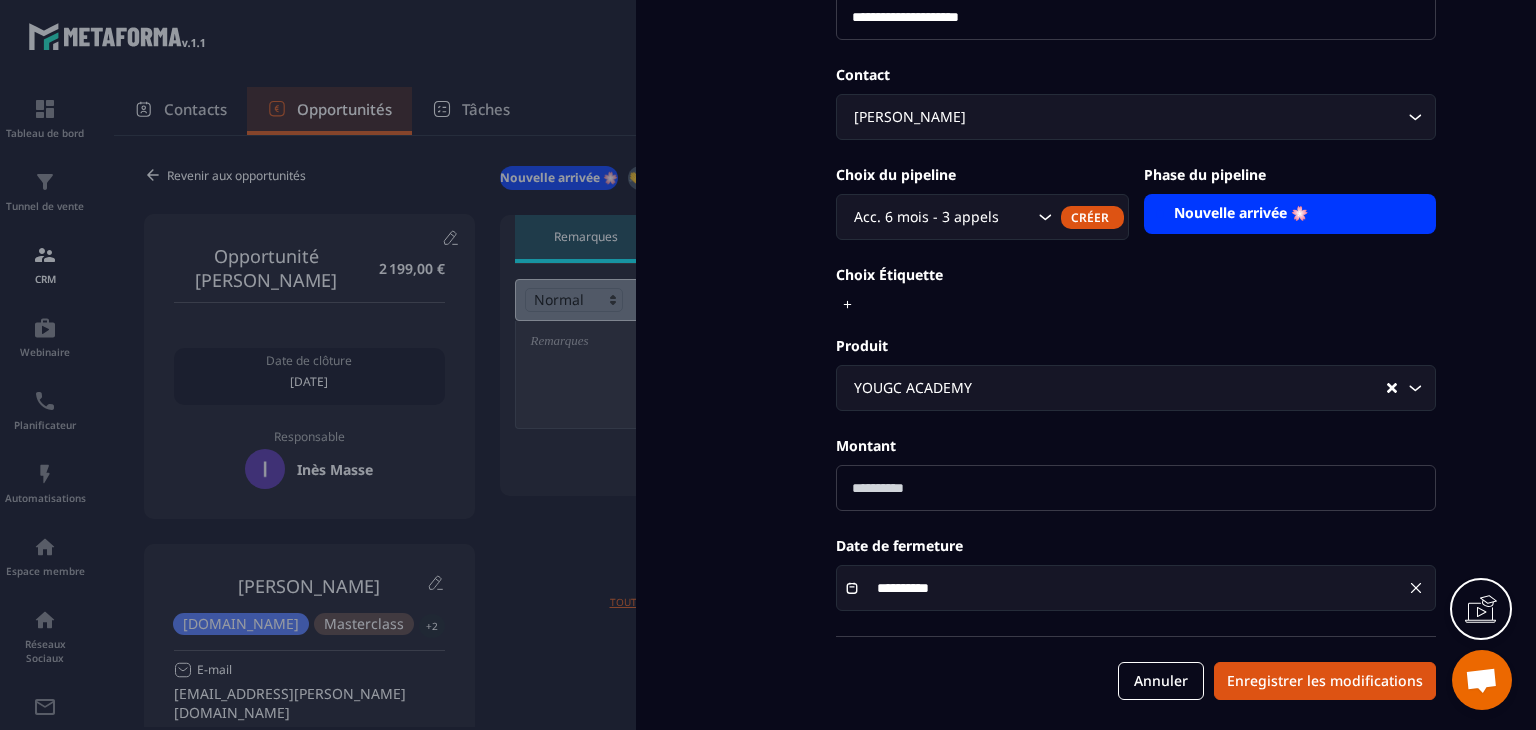 scroll, scrollTop: 176, scrollLeft: 0, axis: vertical 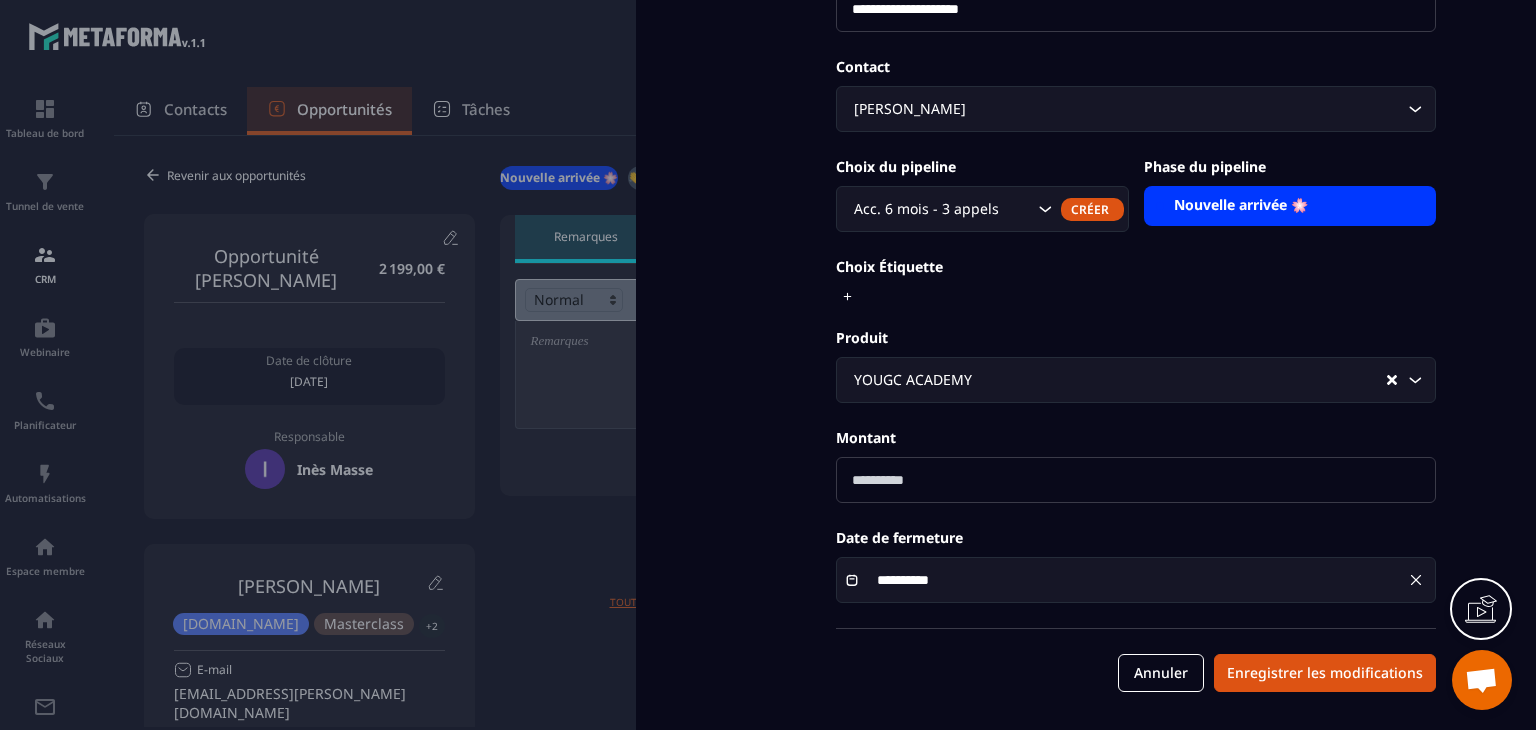 click at bounding box center [768, 365] 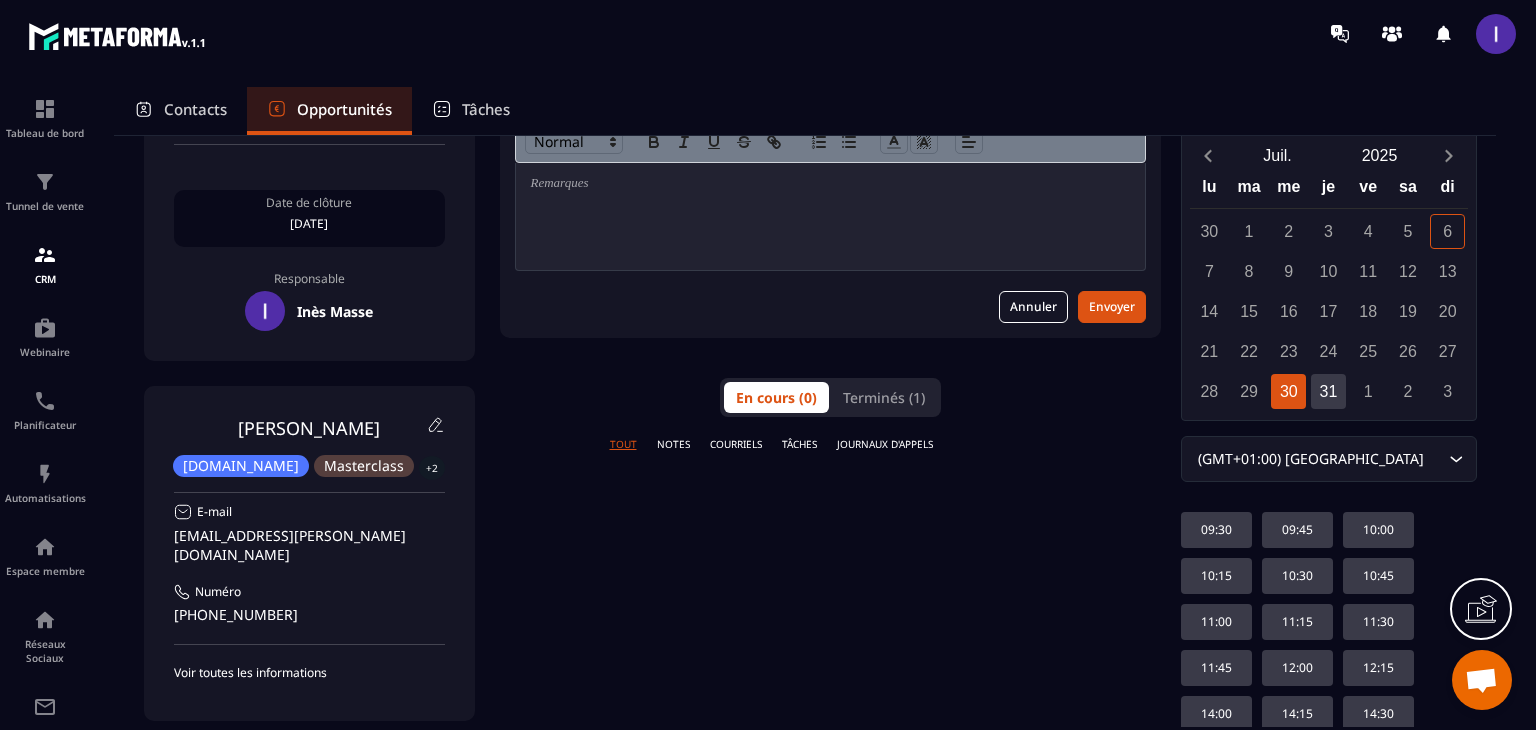 scroll, scrollTop: 0, scrollLeft: 0, axis: both 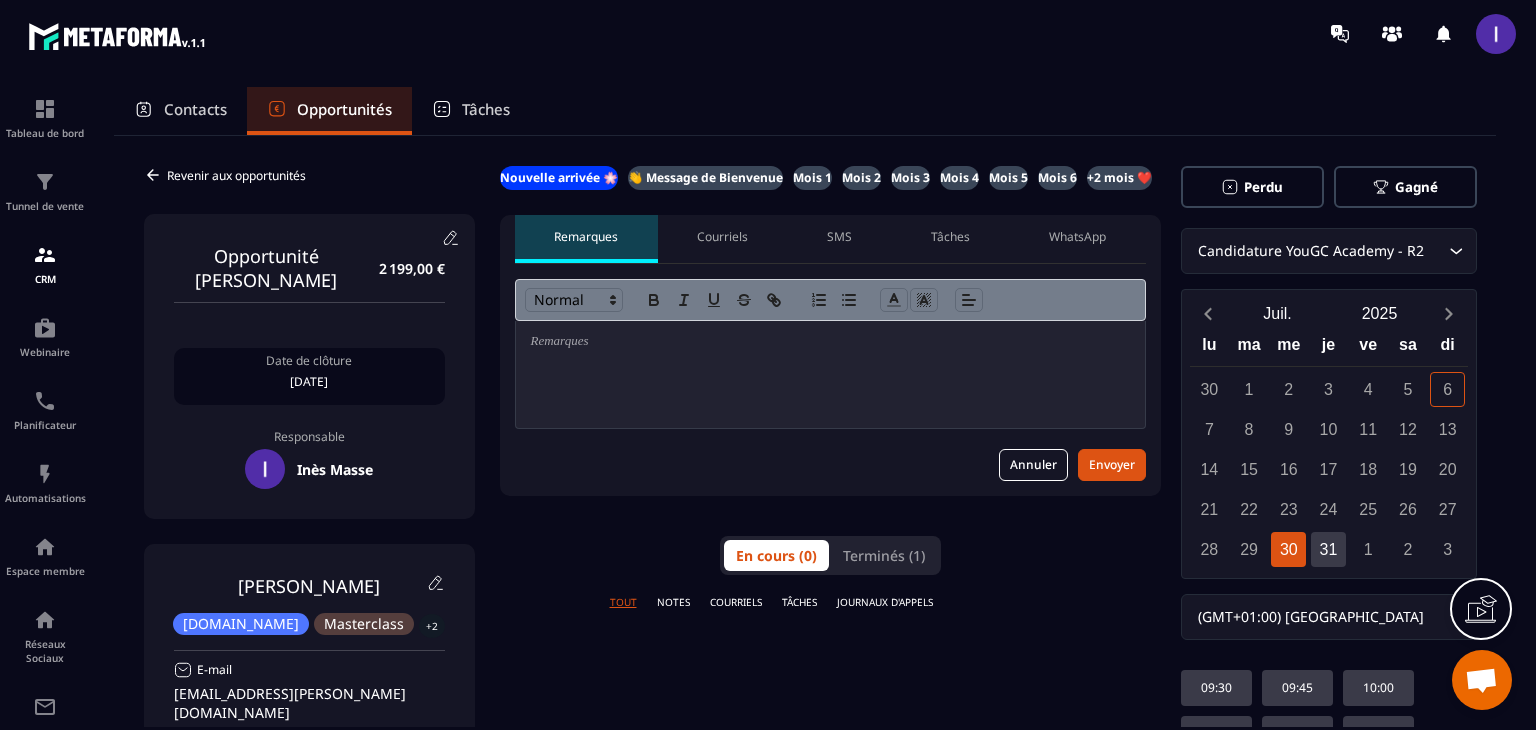 click on "Gagné" at bounding box center (1416, 187) 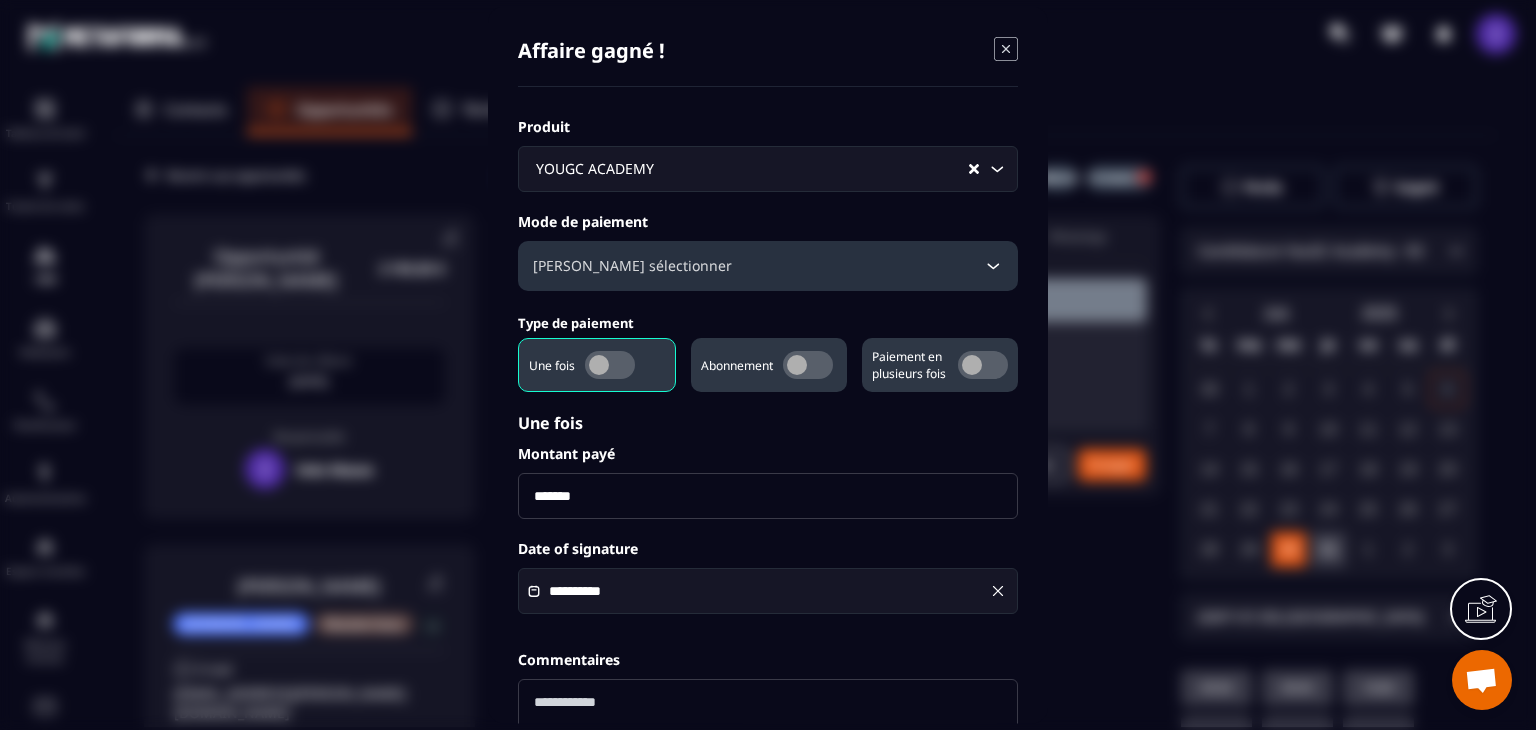 click at bounding box center [983, 365] 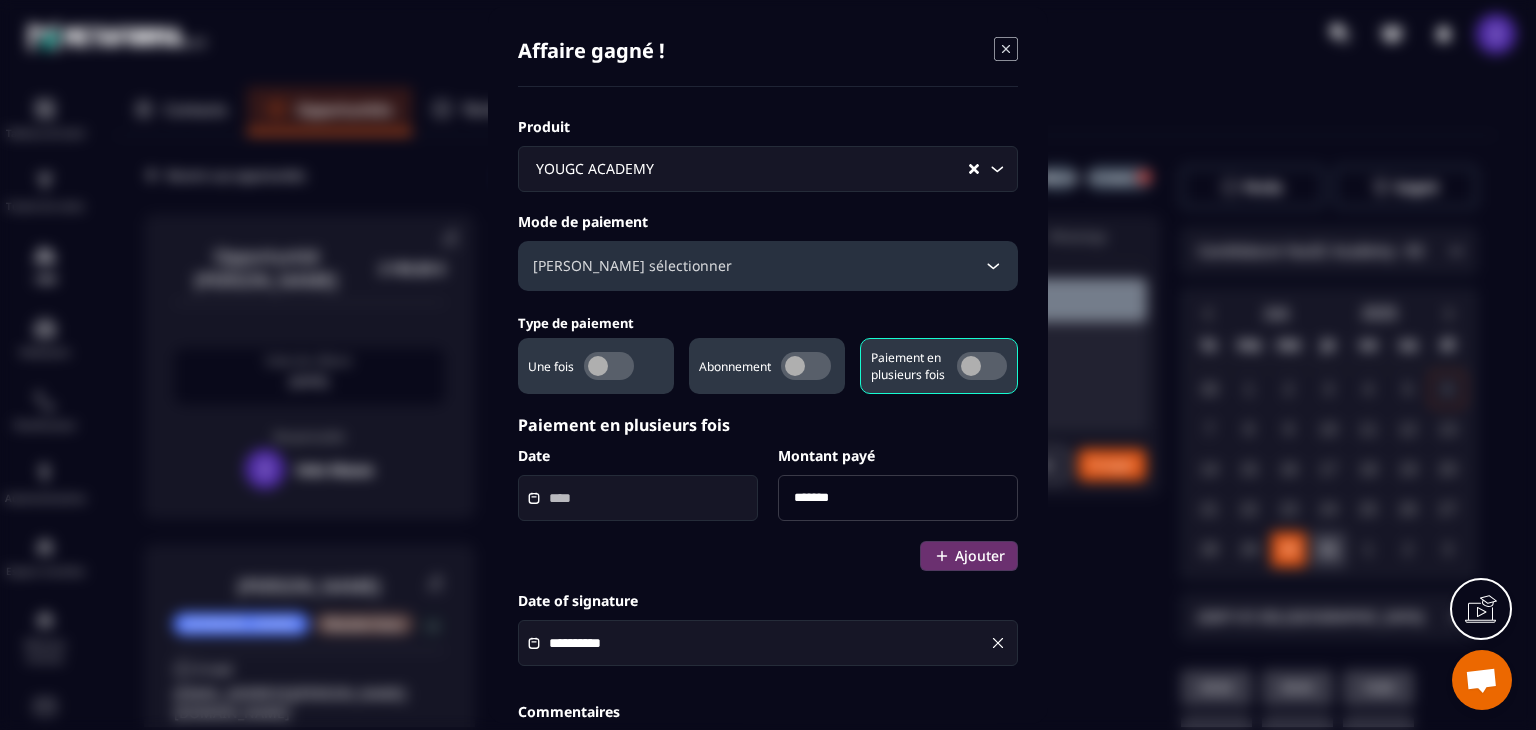 click at bounding box center [638, 498] 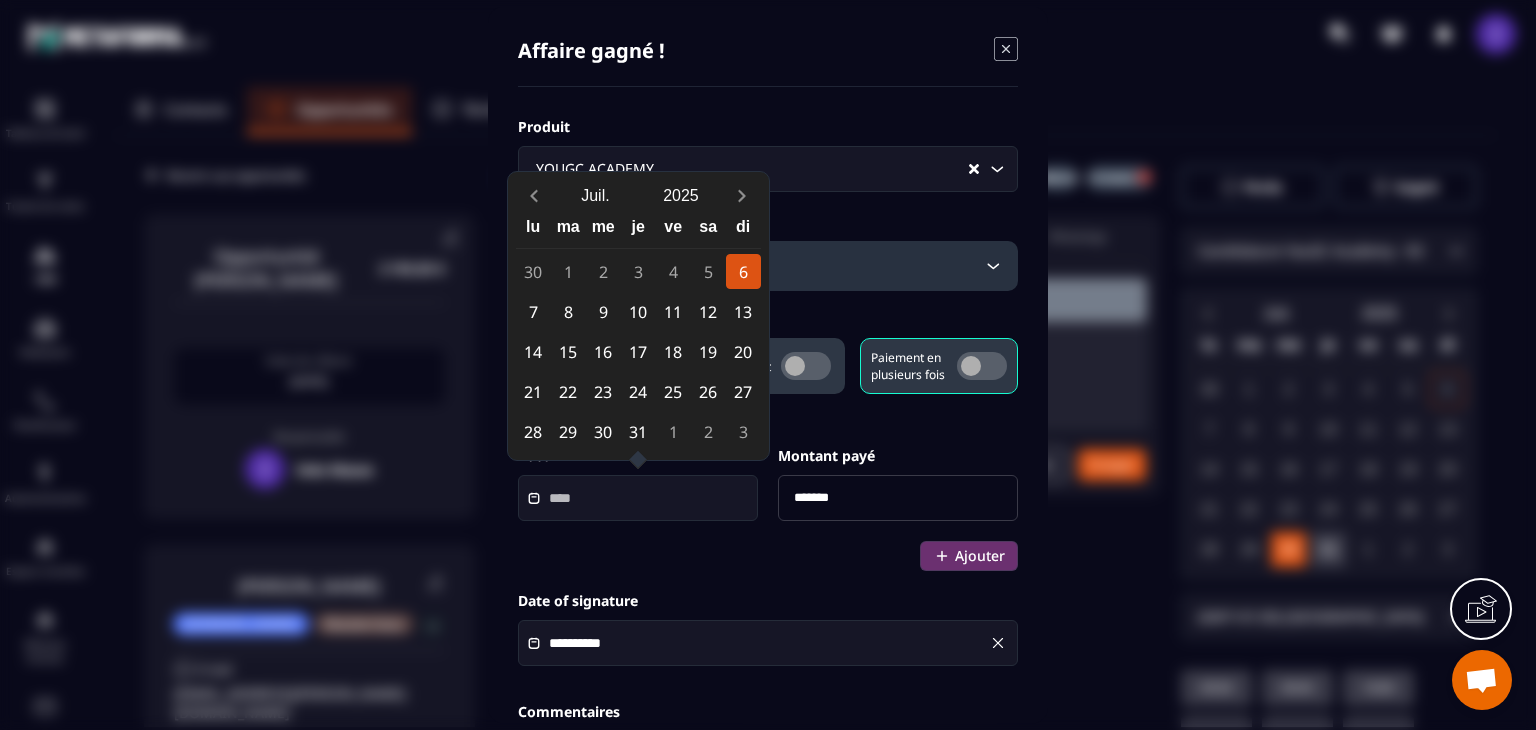 click on "6" at bounding box center (743, 271) 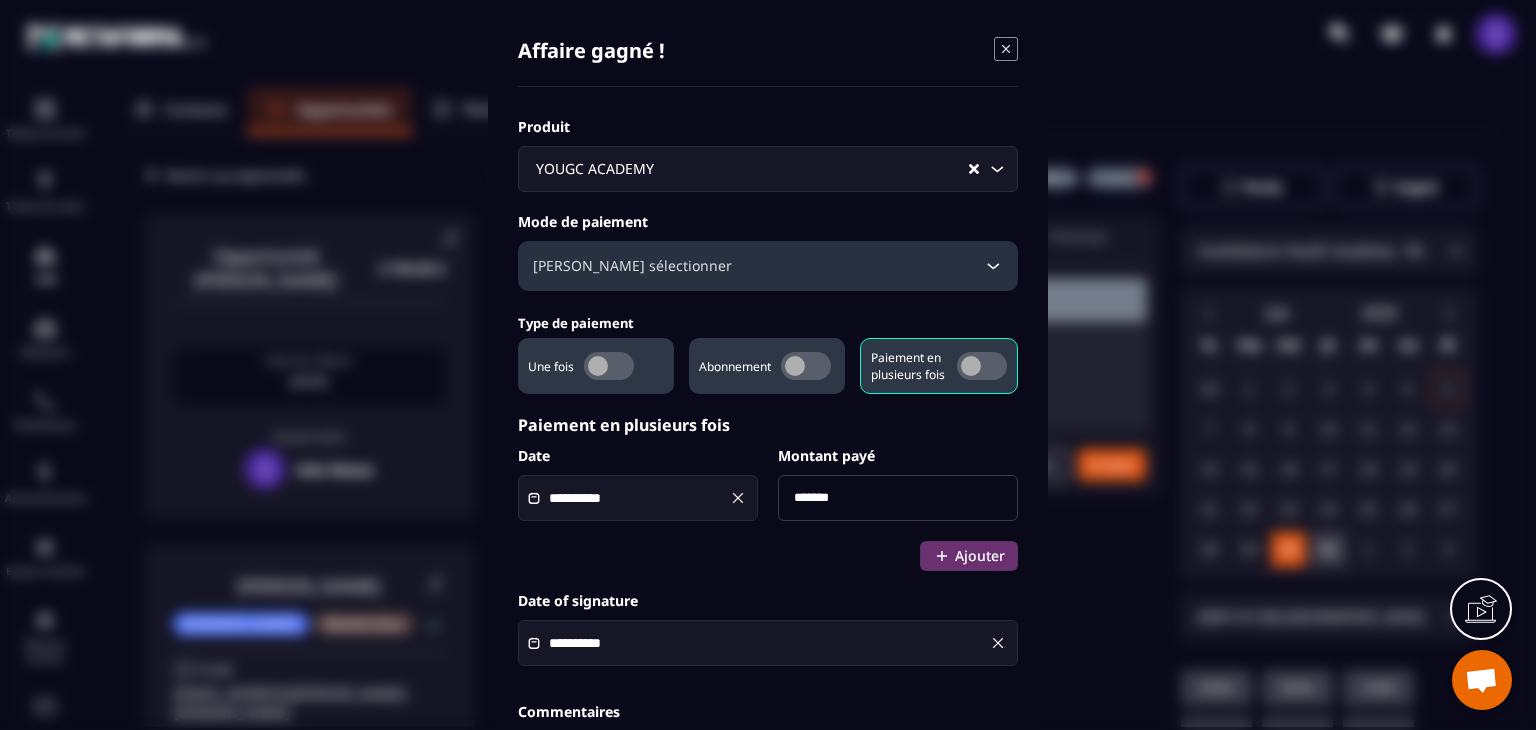 click on "[PERSON_NAME] sélectionner" at bounding box center (768, 266) 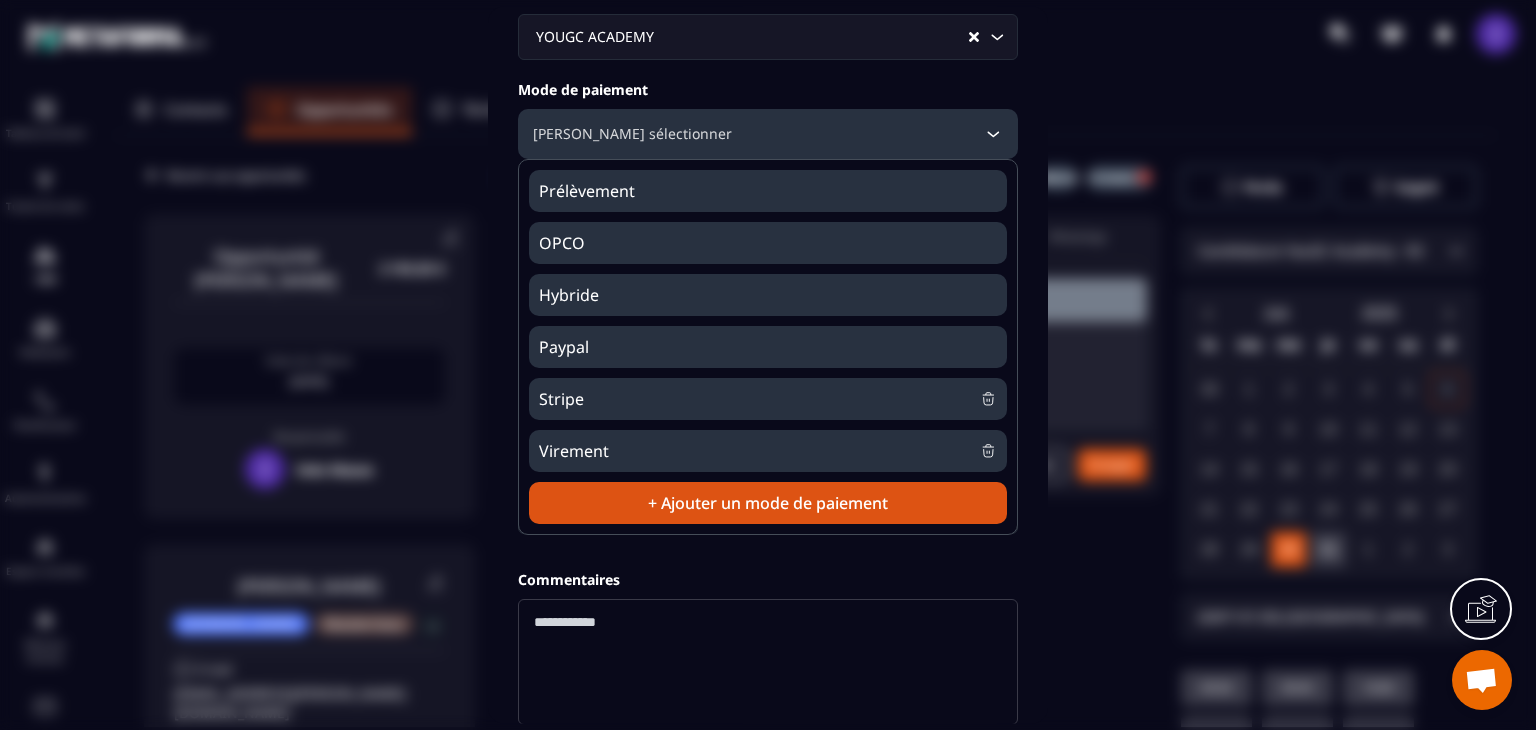 scroll, scrollTop: 200, scrollLeft: 0, axis: vertical 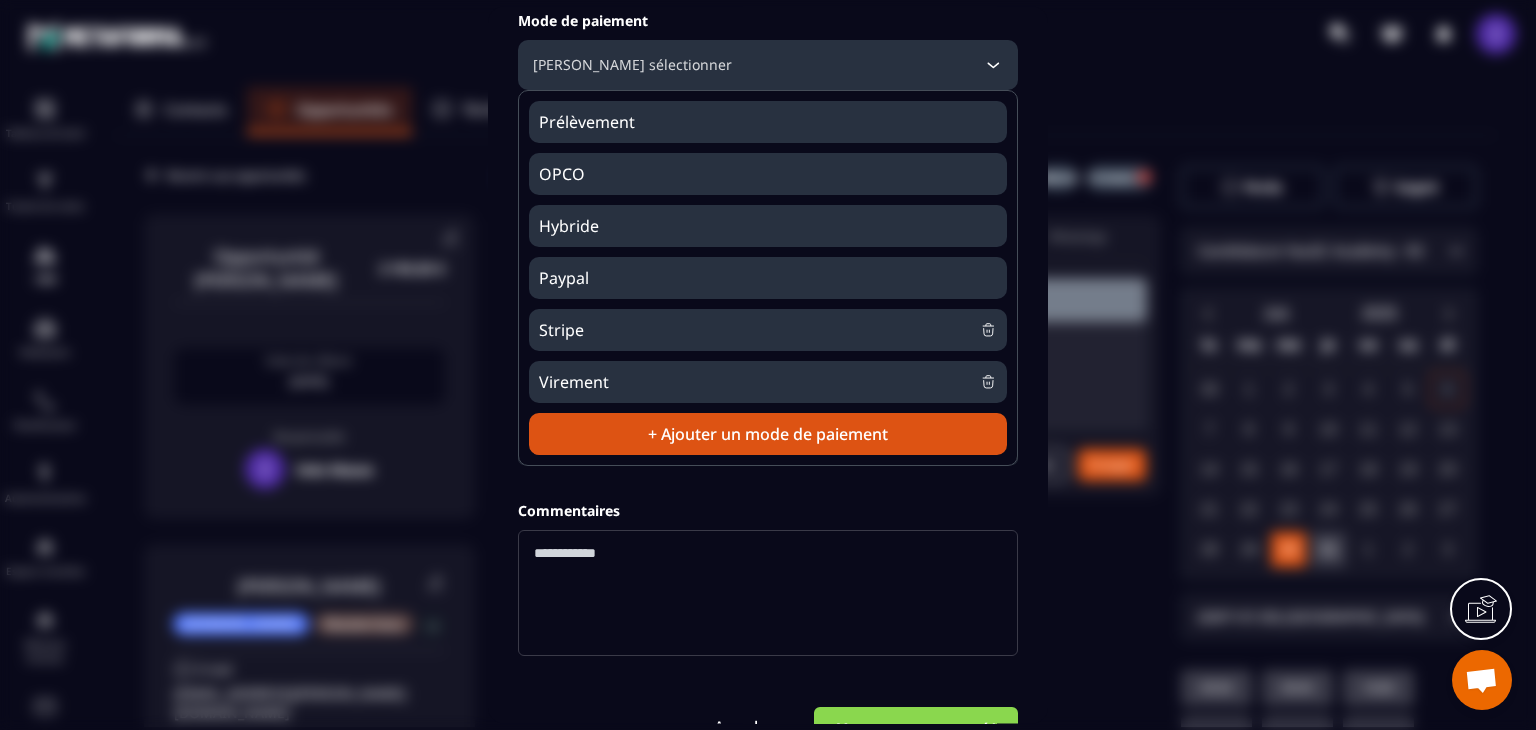 click on "Stripe" at bounding box center (759, 331) 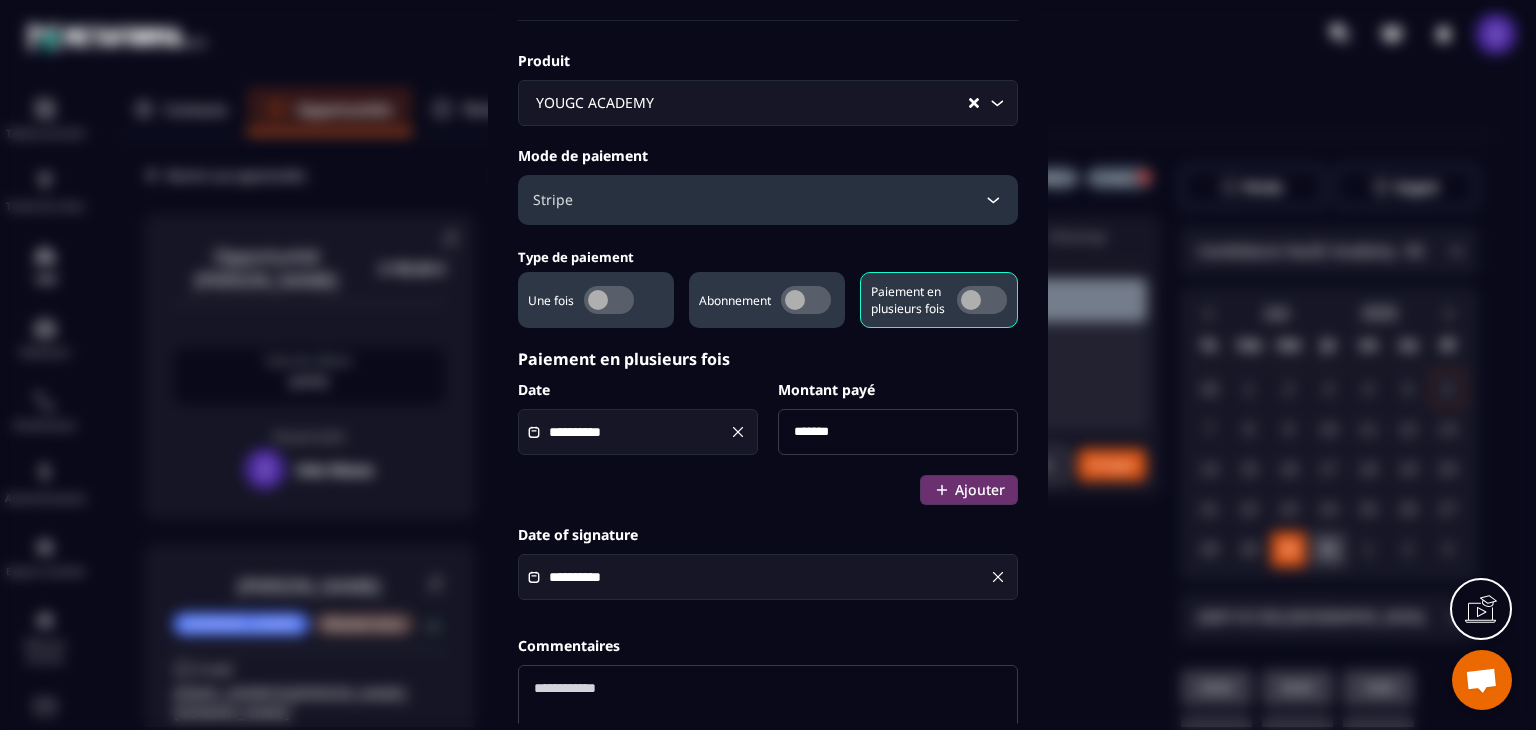 scroll, scrollTop: 200, scrollLeft: 0, axis: vertical 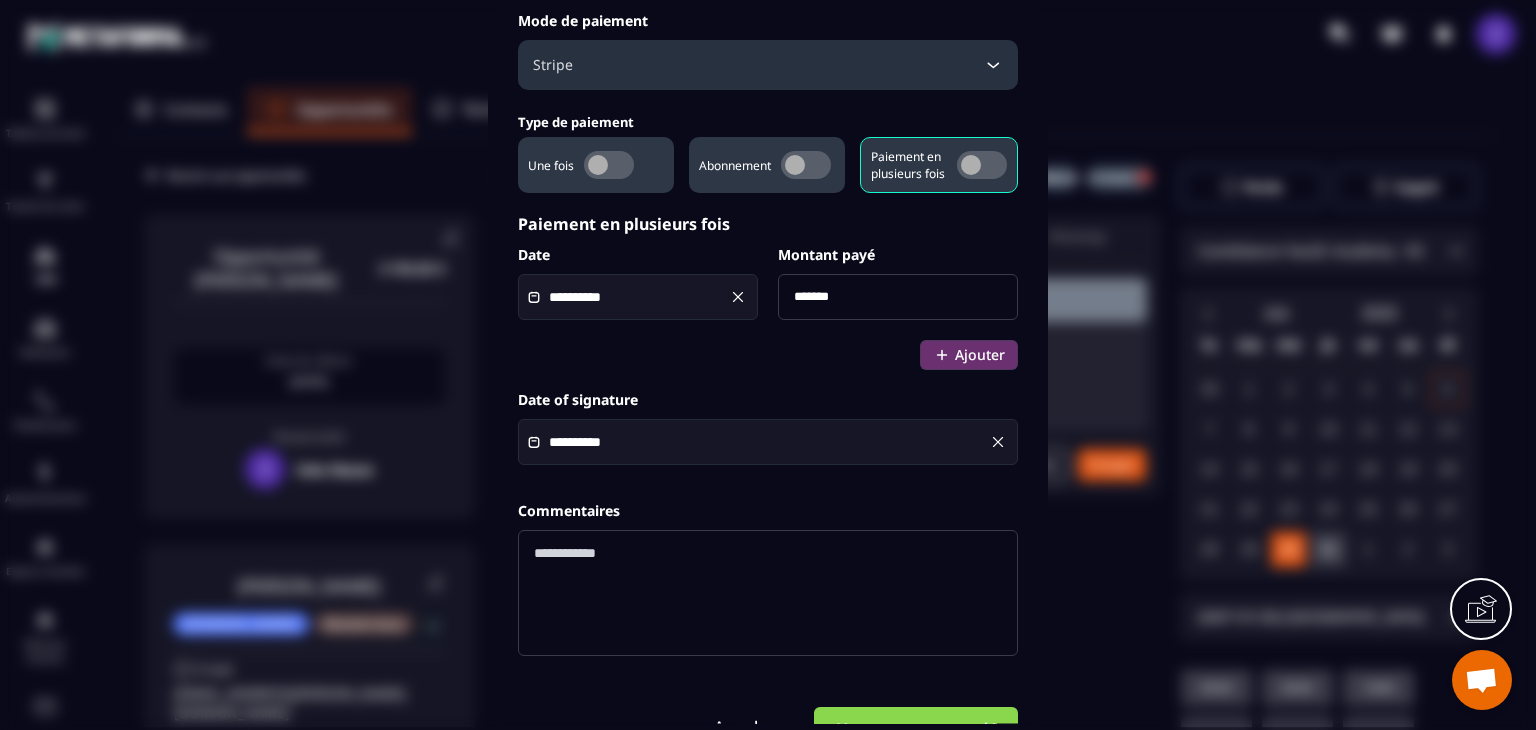click on "*******" at bounding box center [898, 298] 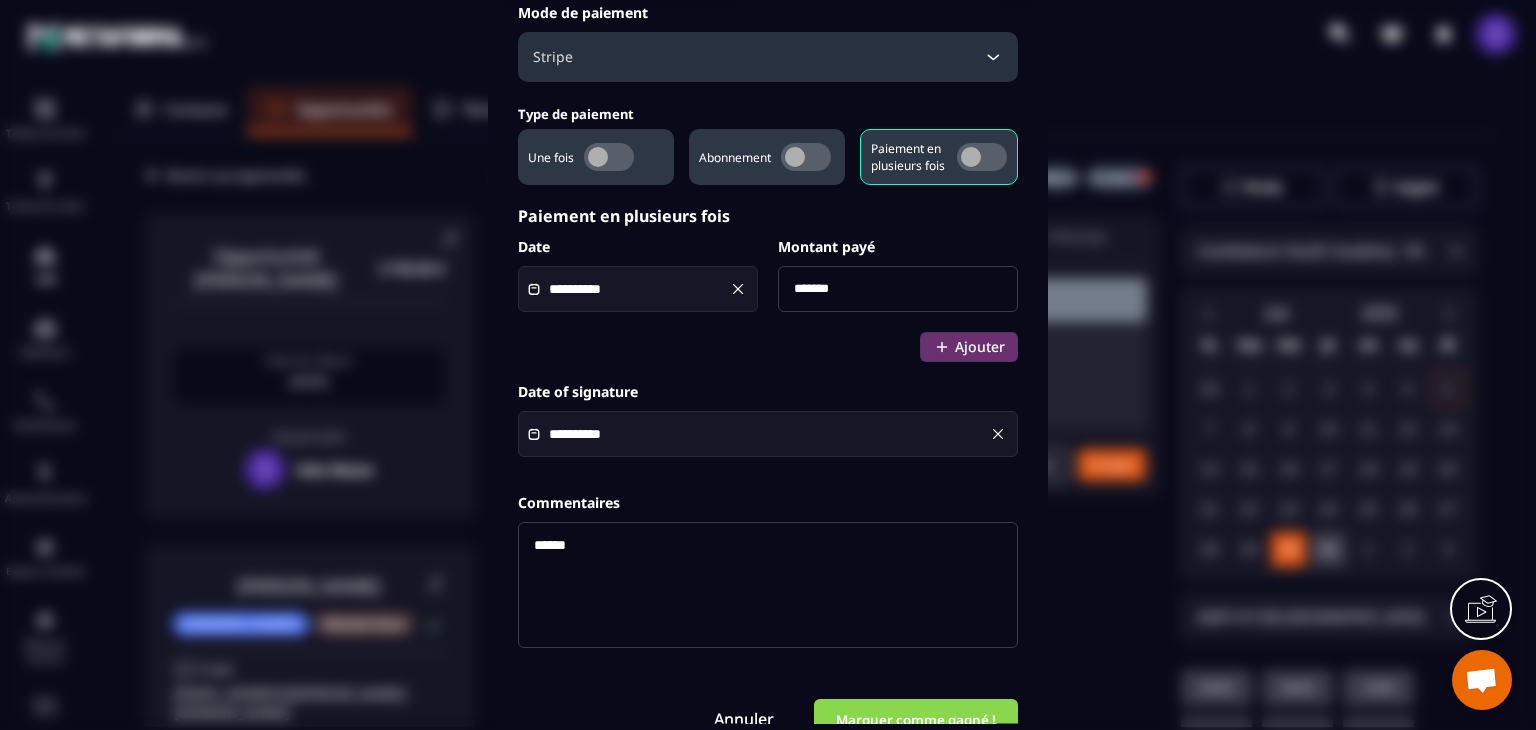 scroll, scrollTop: 251, scrollLeft: 0, axis: vertical 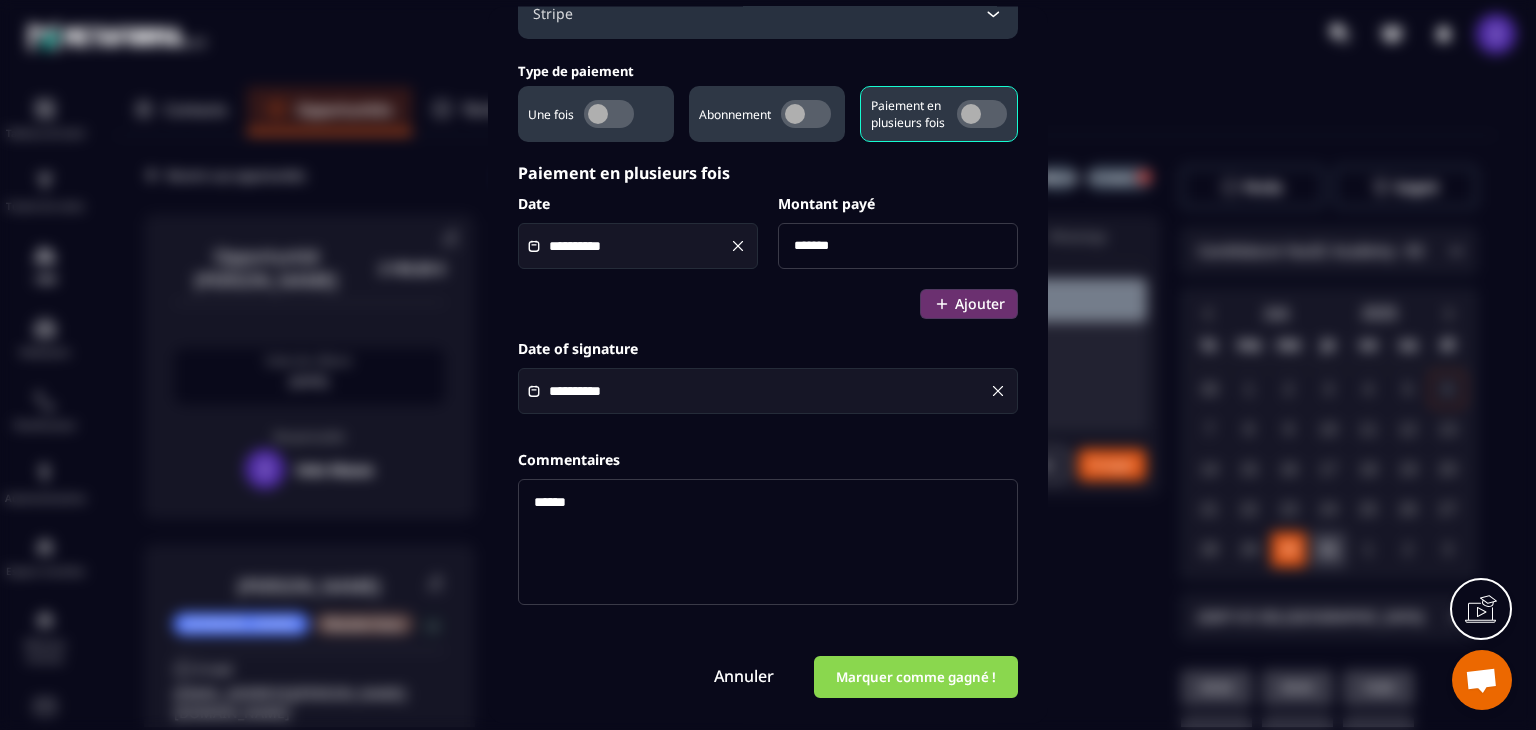 type on "******" 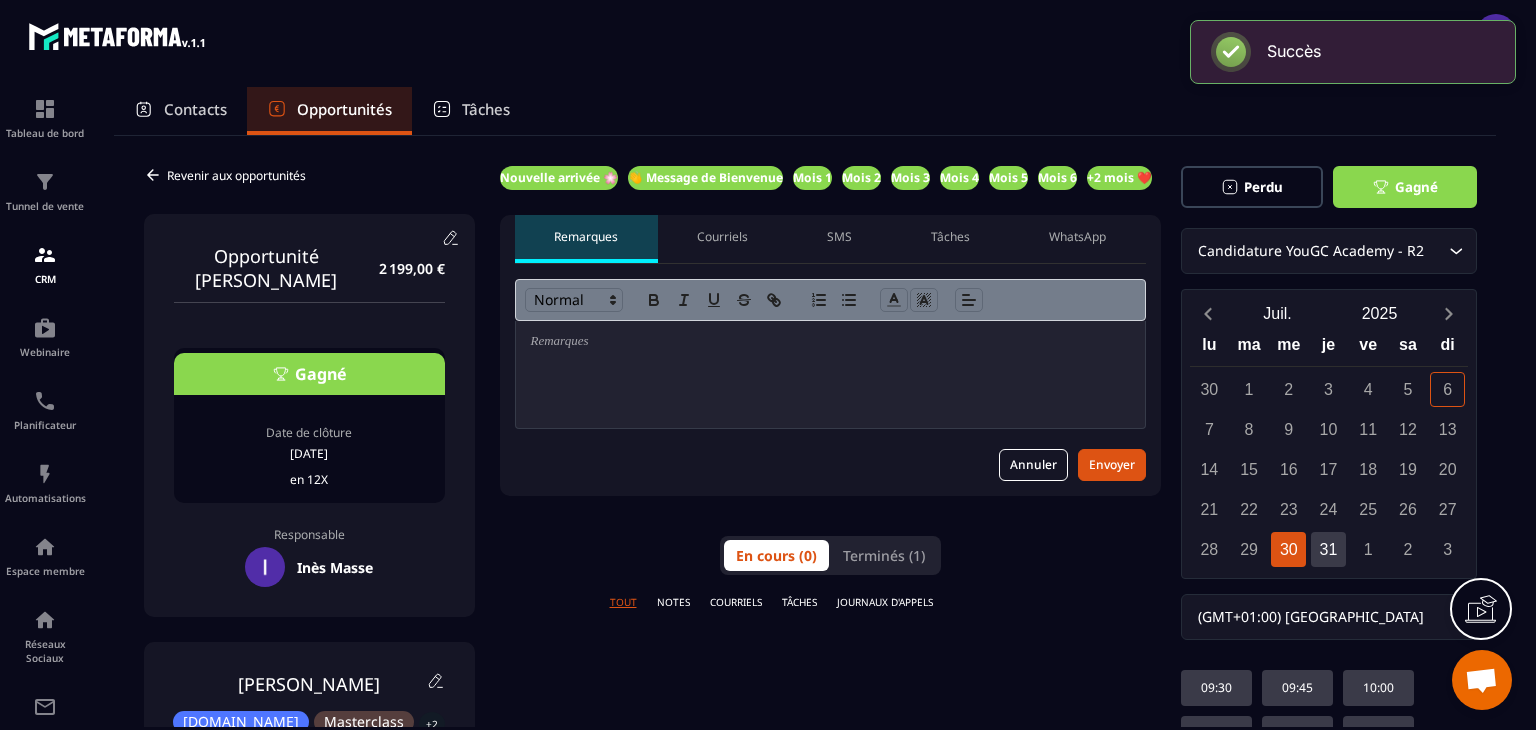 scroll, scrollTop: 251, scrollLeft: 0, axis: vertical 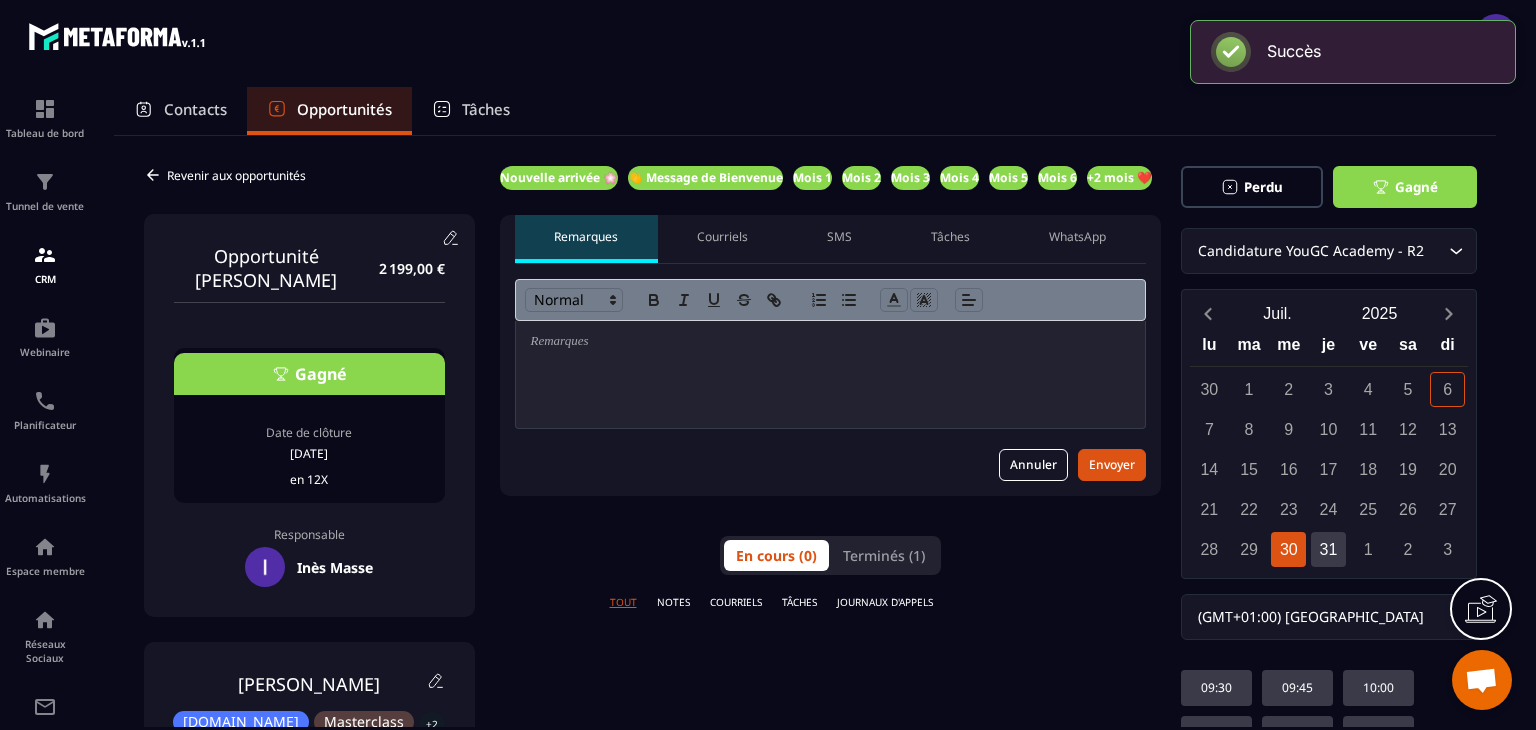 click on "Nouvelle arrivée 🌸" at bounding box center (559, 178) 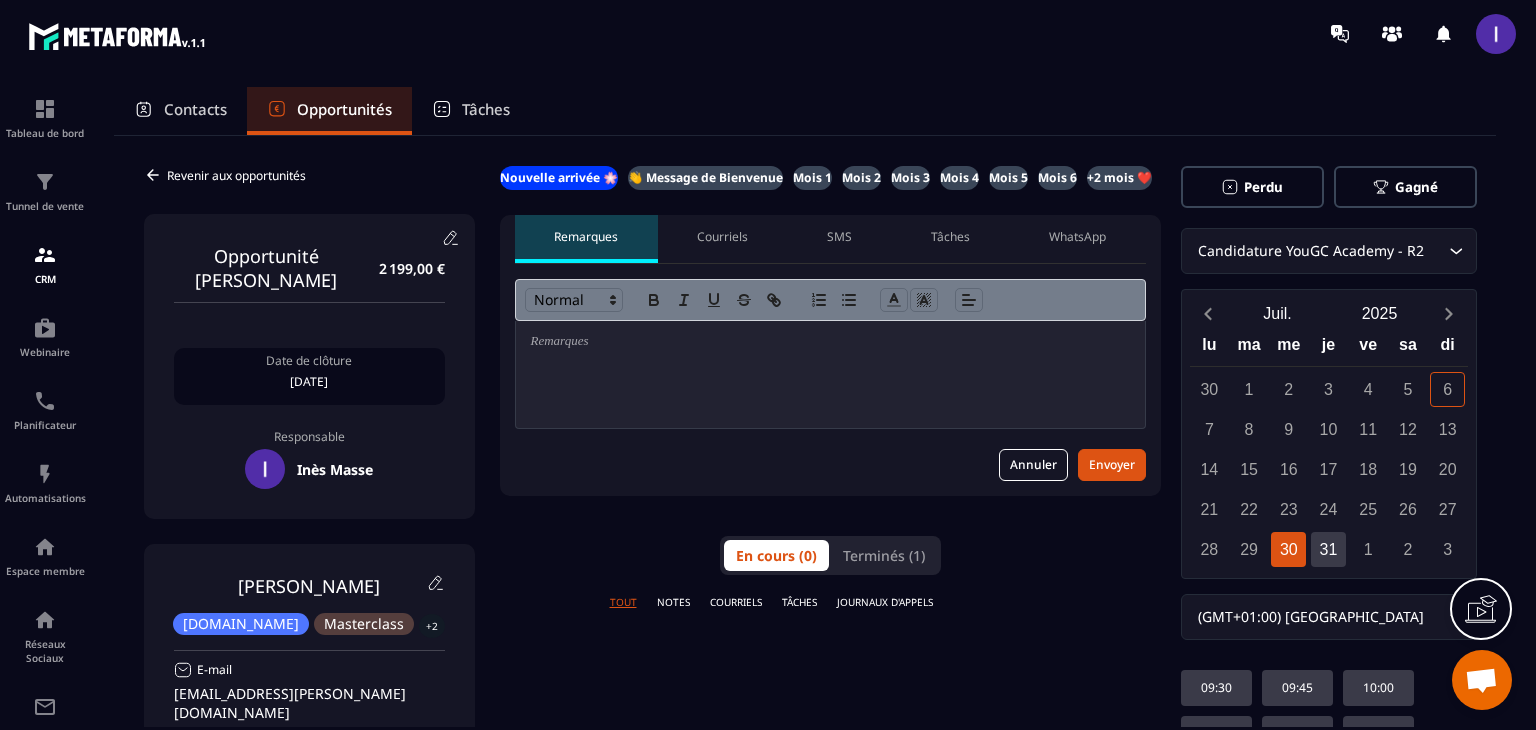 click on "Revenir aux opportunités" at bounding box center [236, 175] 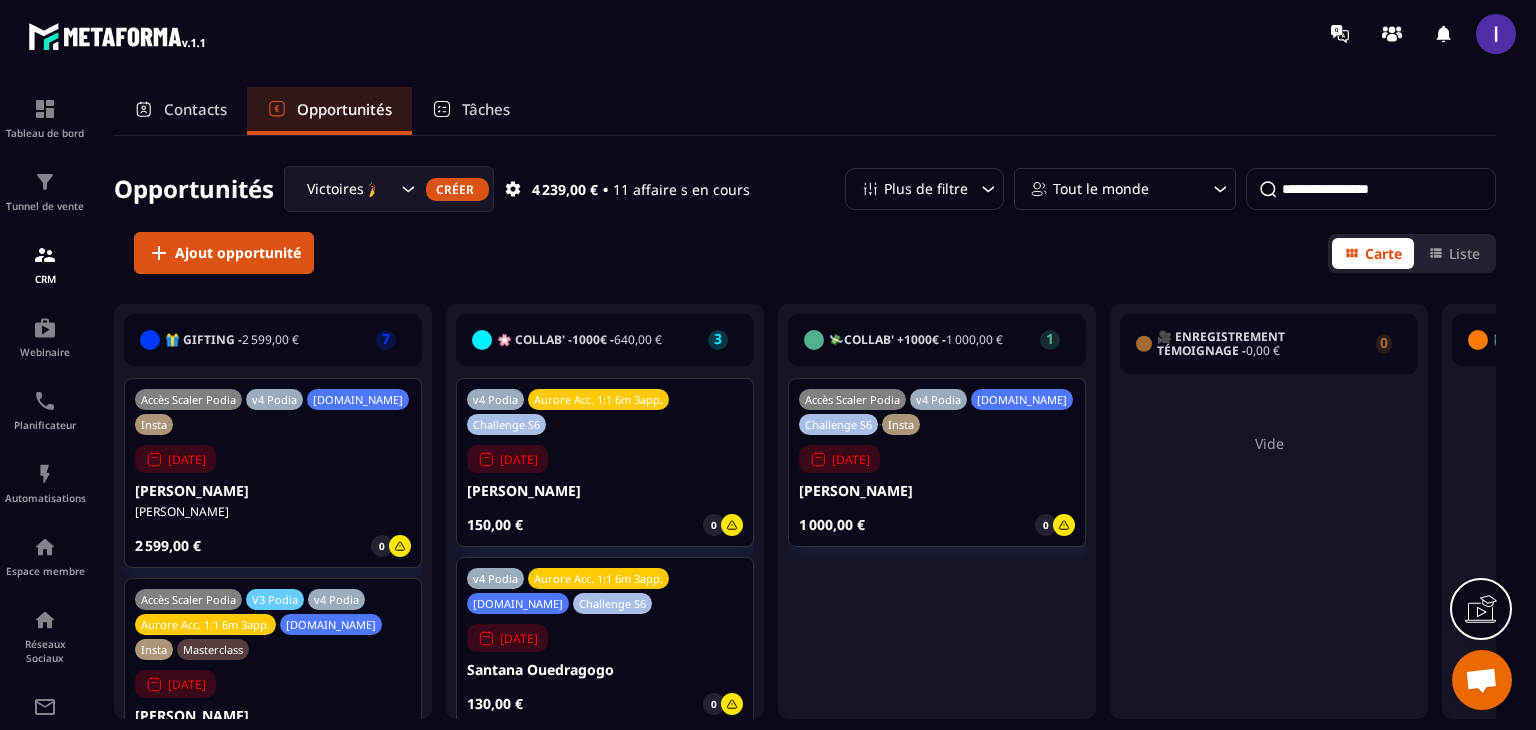 click at bounding box center [1371, 189] 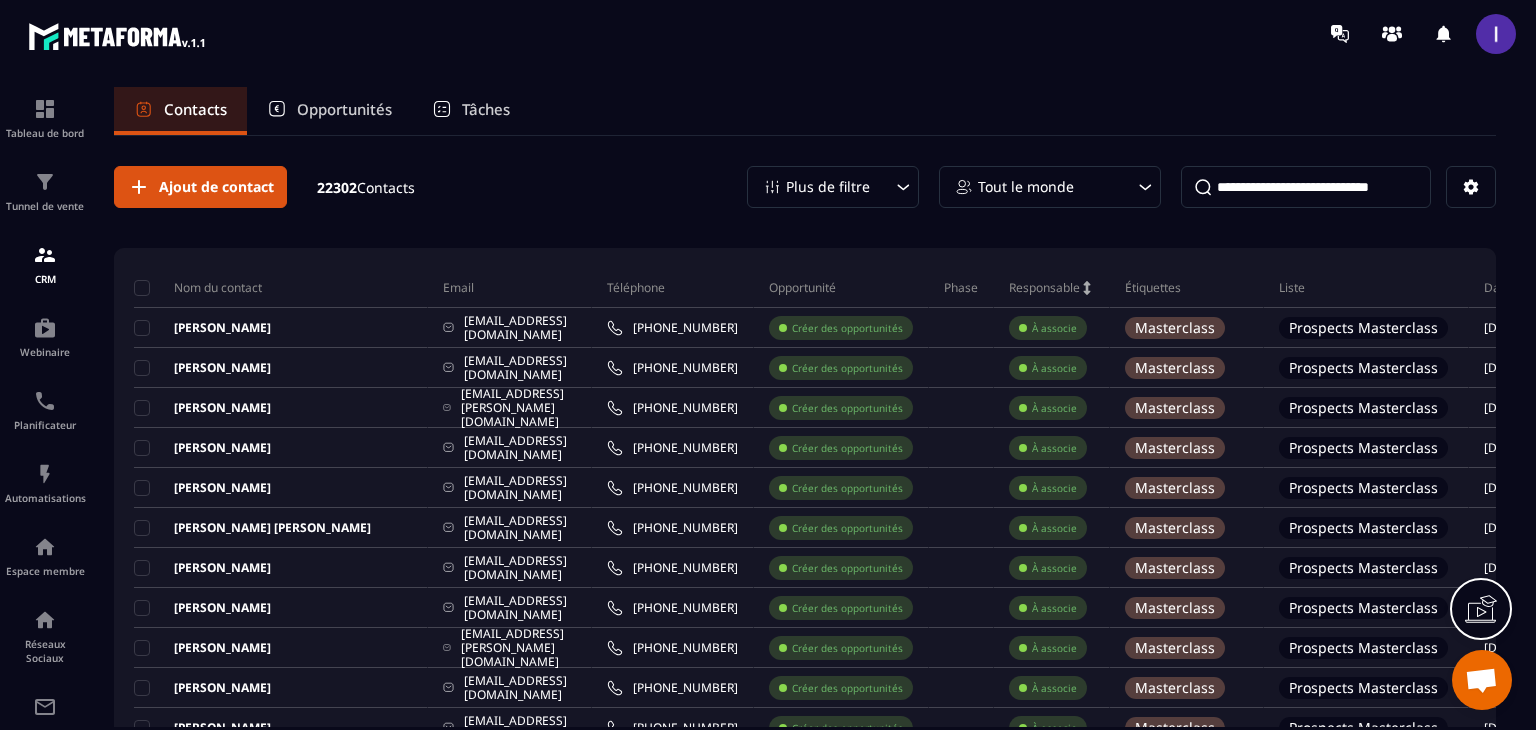 click at bounding box center (1306, 187) 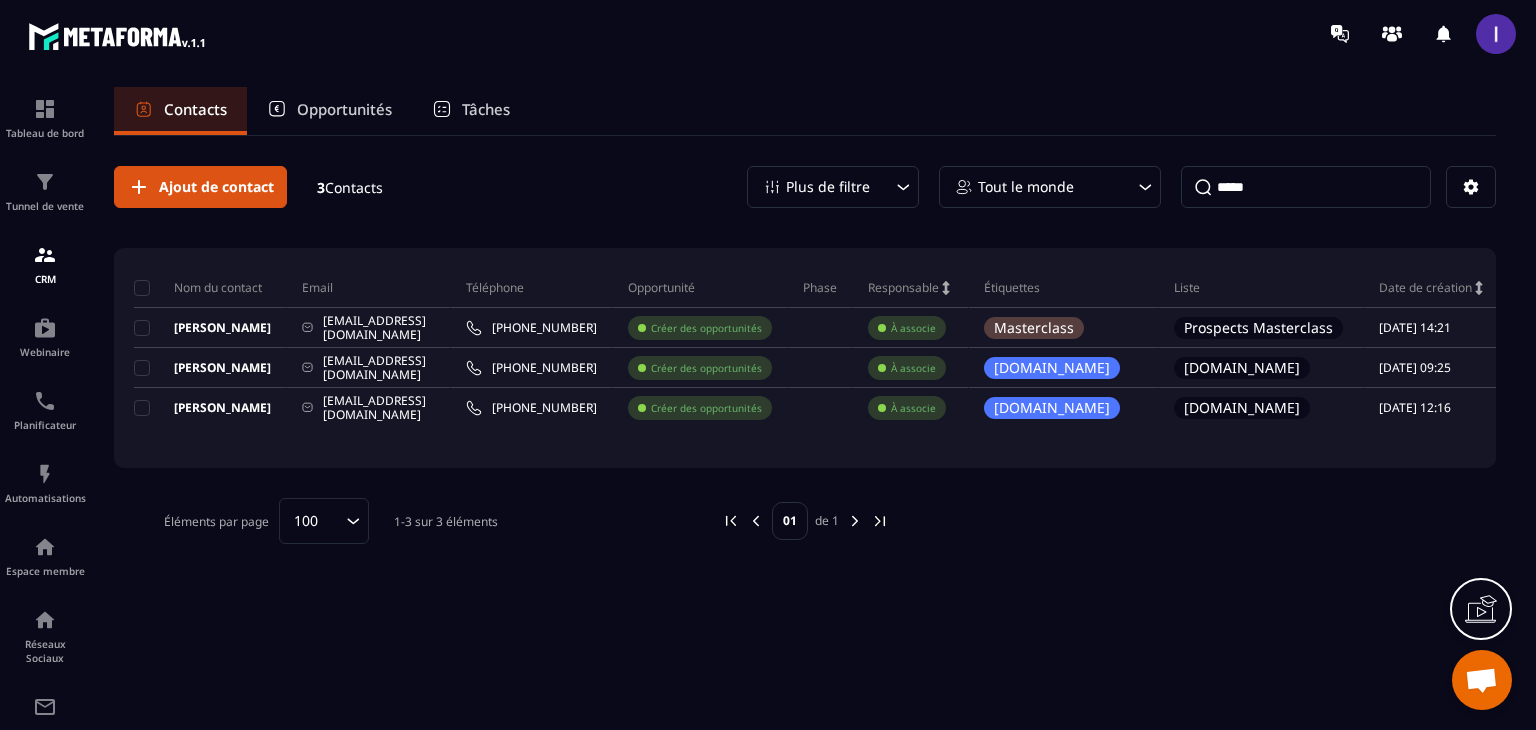 drag, startPoint x: 1292, startPoint y: 191, endPoint x: 1178, endPoint y: 164, distance: 117.15375 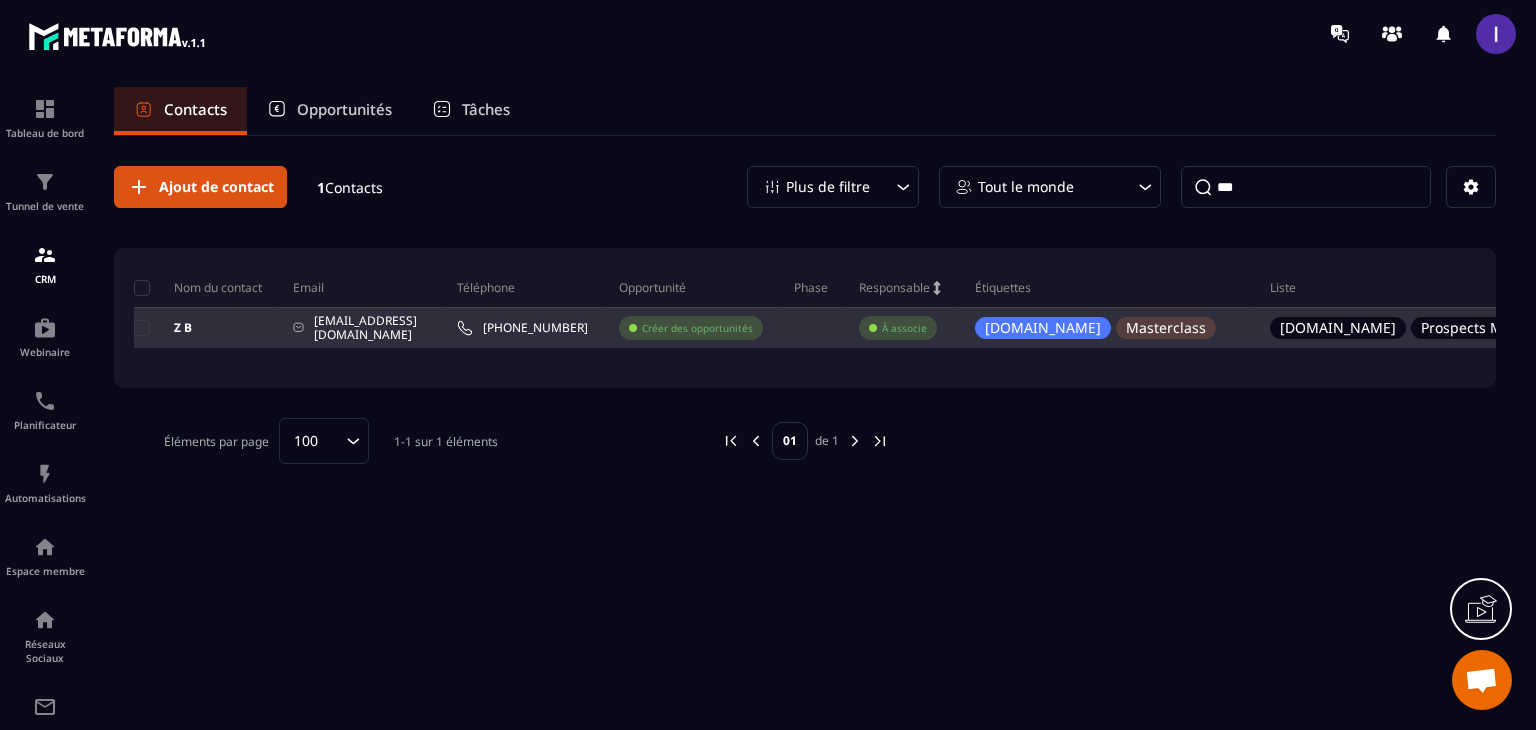 type on "***" 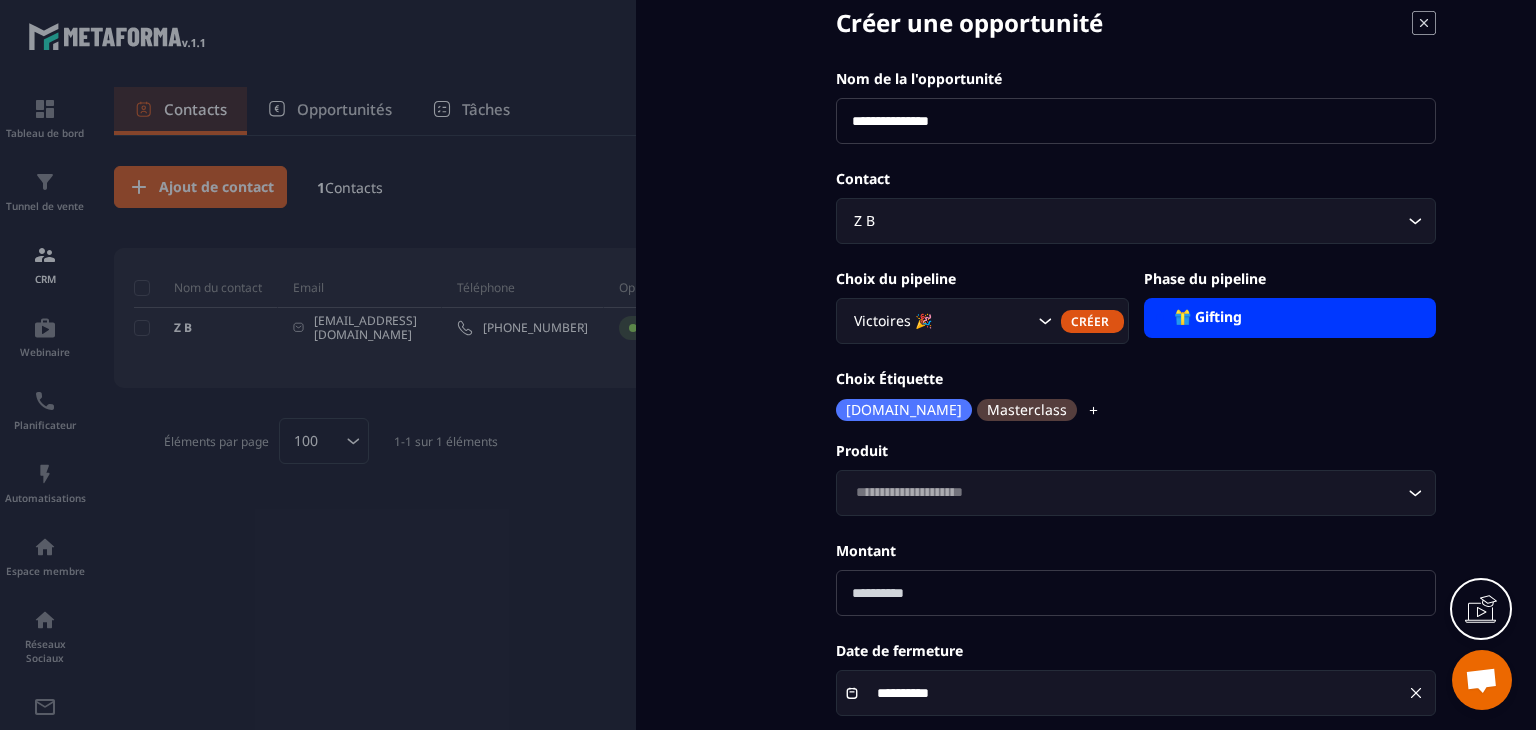 scroll, scrollTop: 100, scrollLeft: 0, axis: vertical 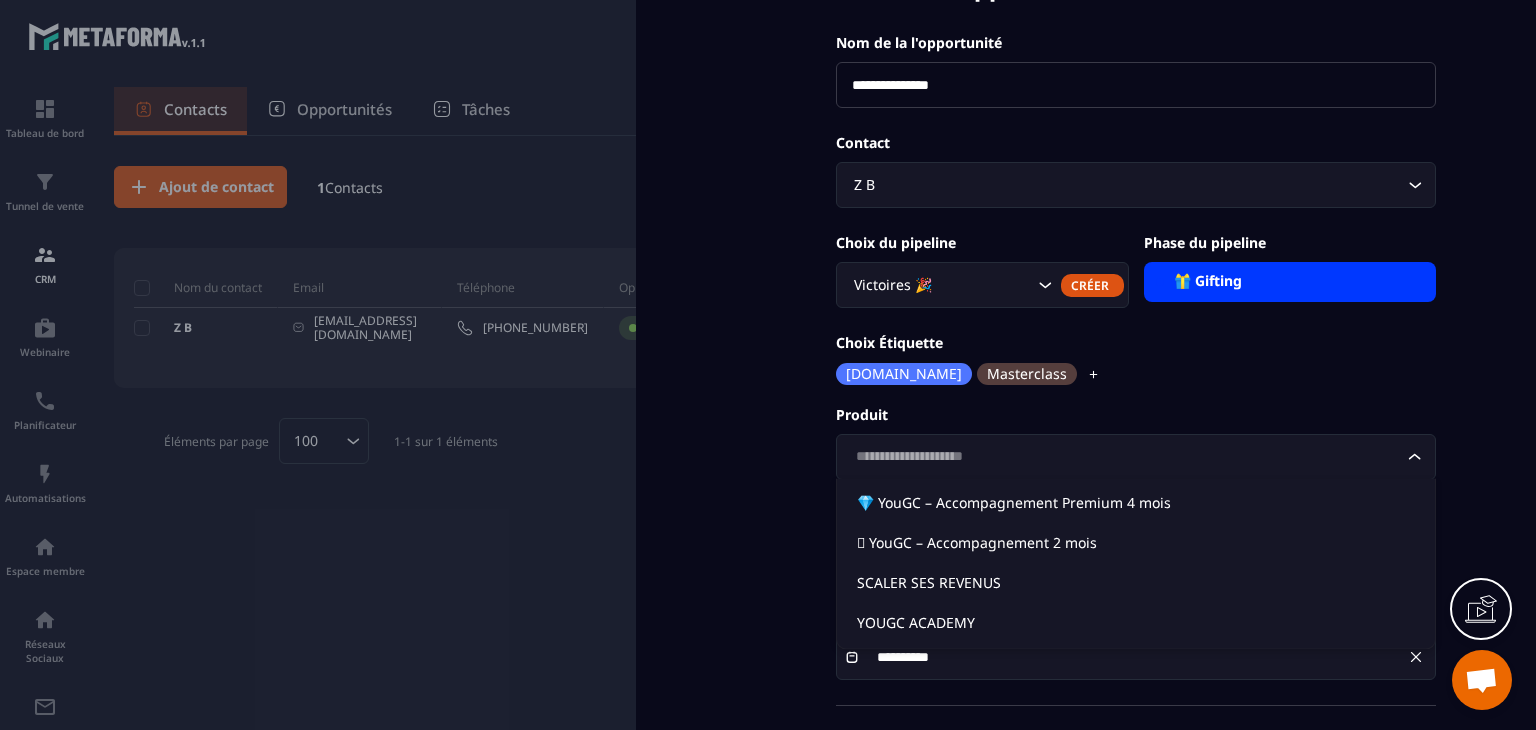 click 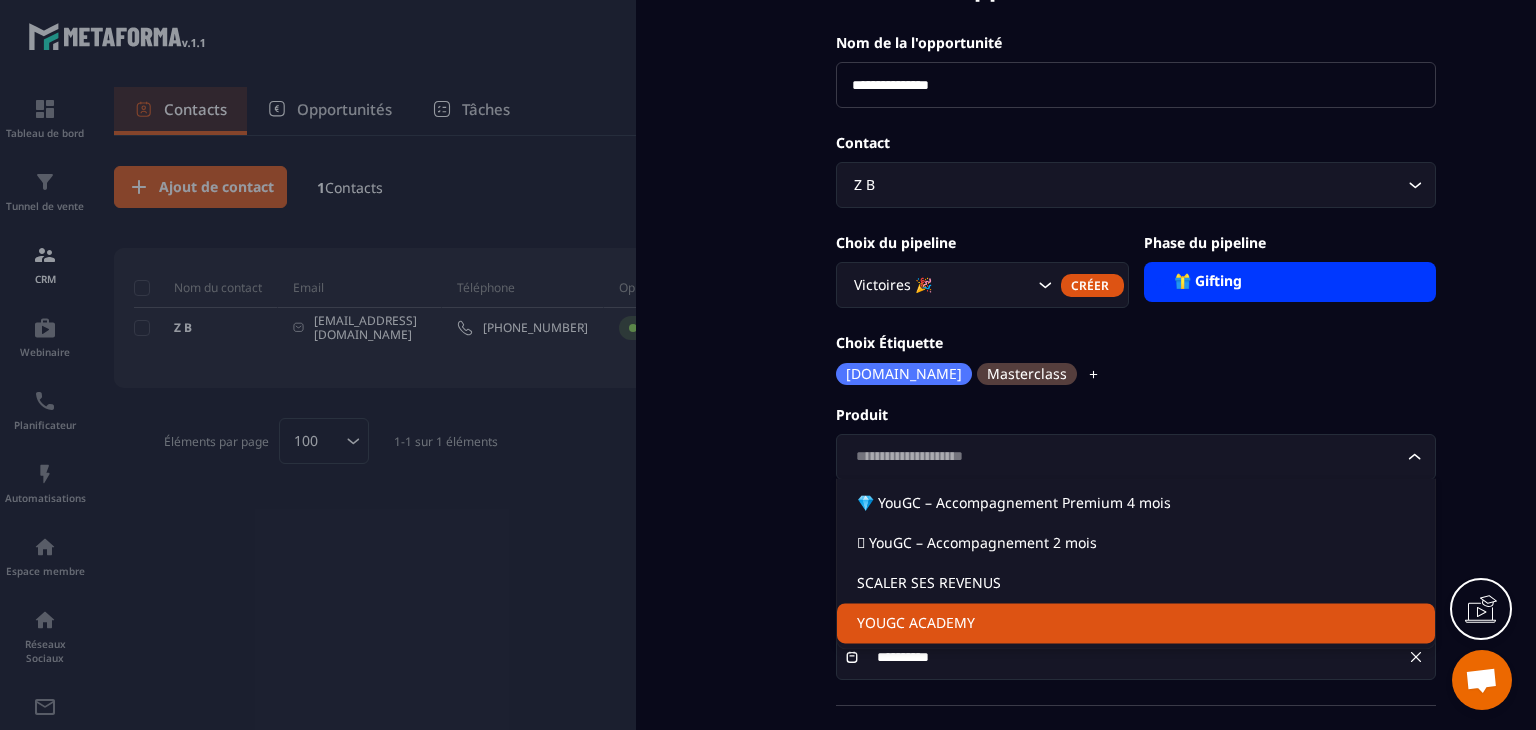 click on "YOUGC ACADEMY" 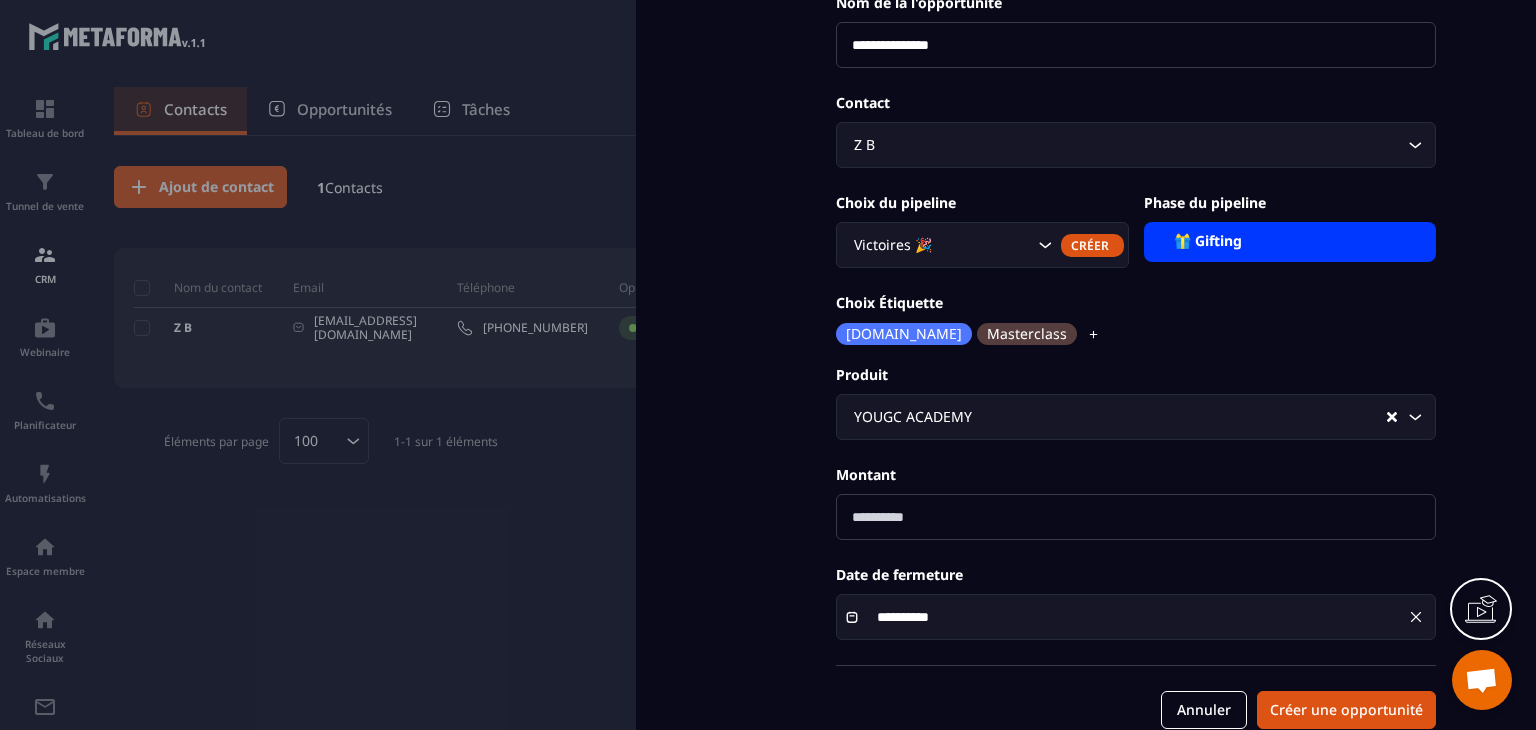 scroll, scrollTop: 178, scrollLeft: 0, axis: vertical 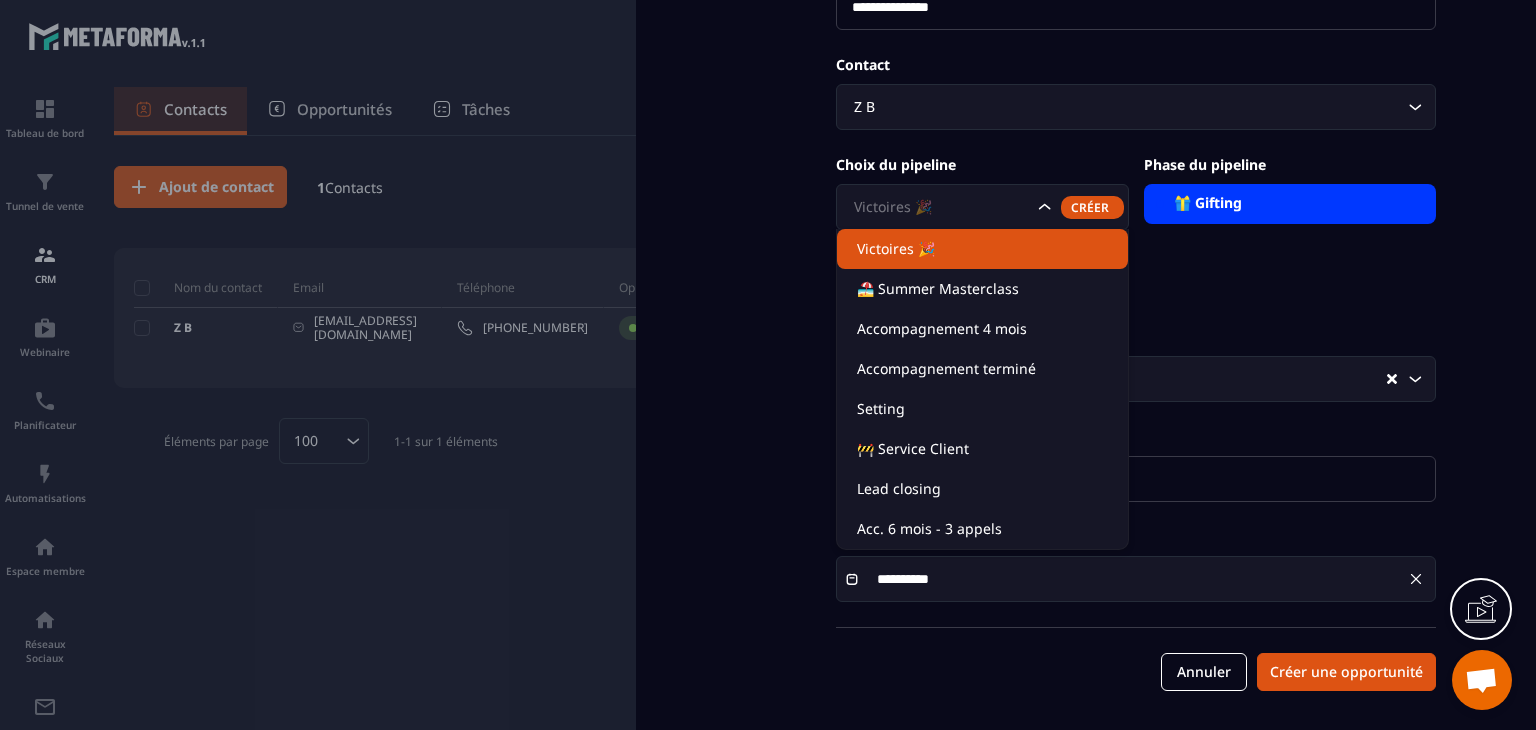 click 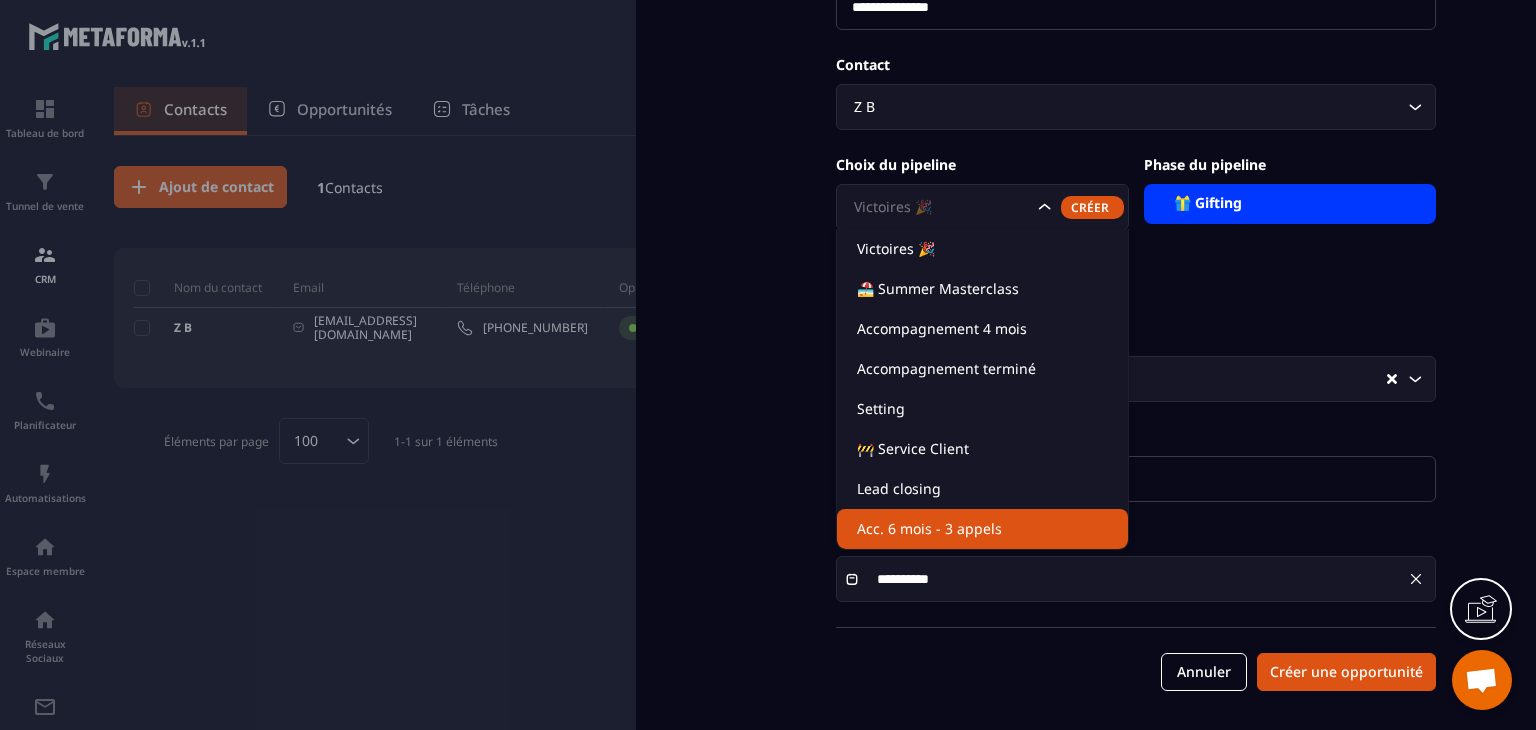 click on "Acc. 6 mois - 3 appels" 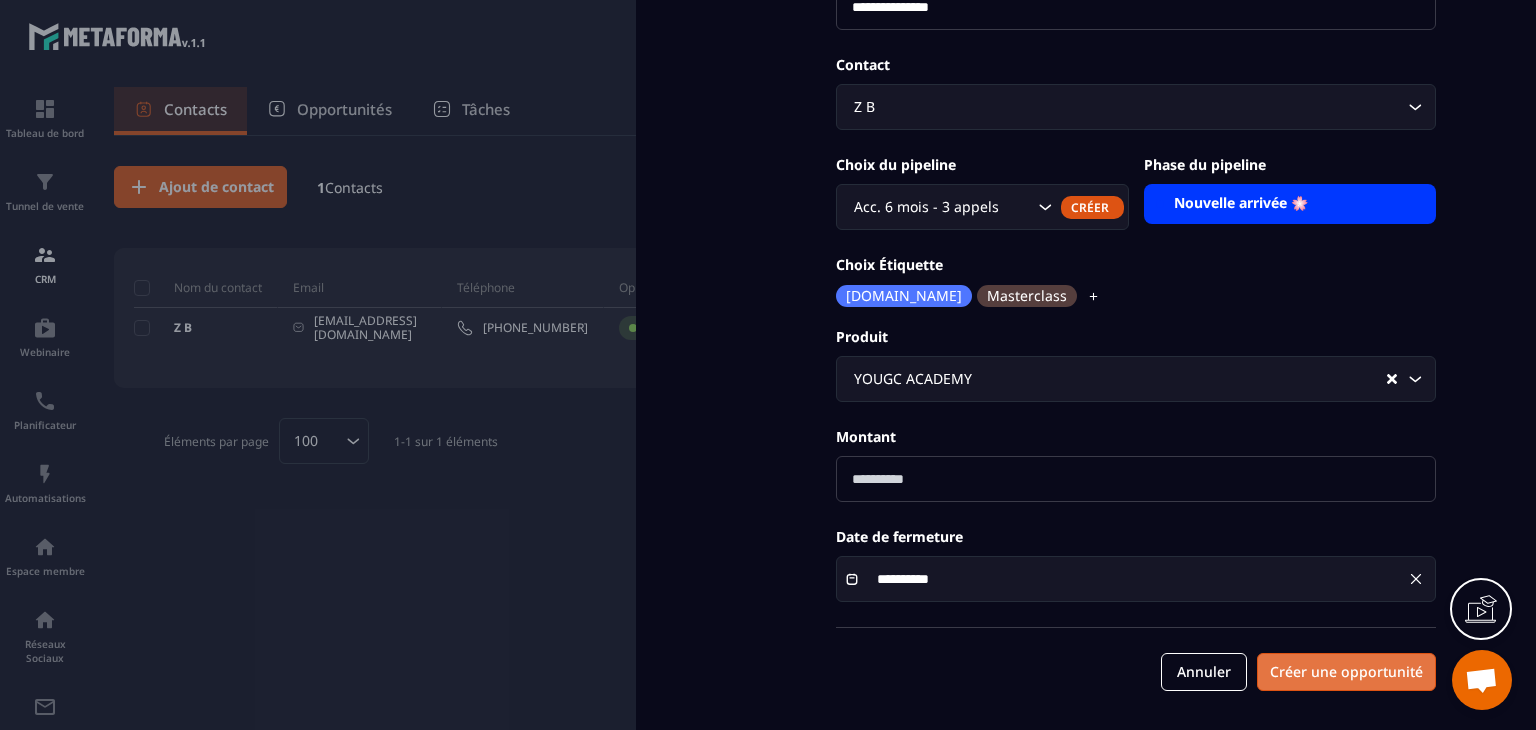 click on "Créer une opportunité" at bounding box center [1346, 672] 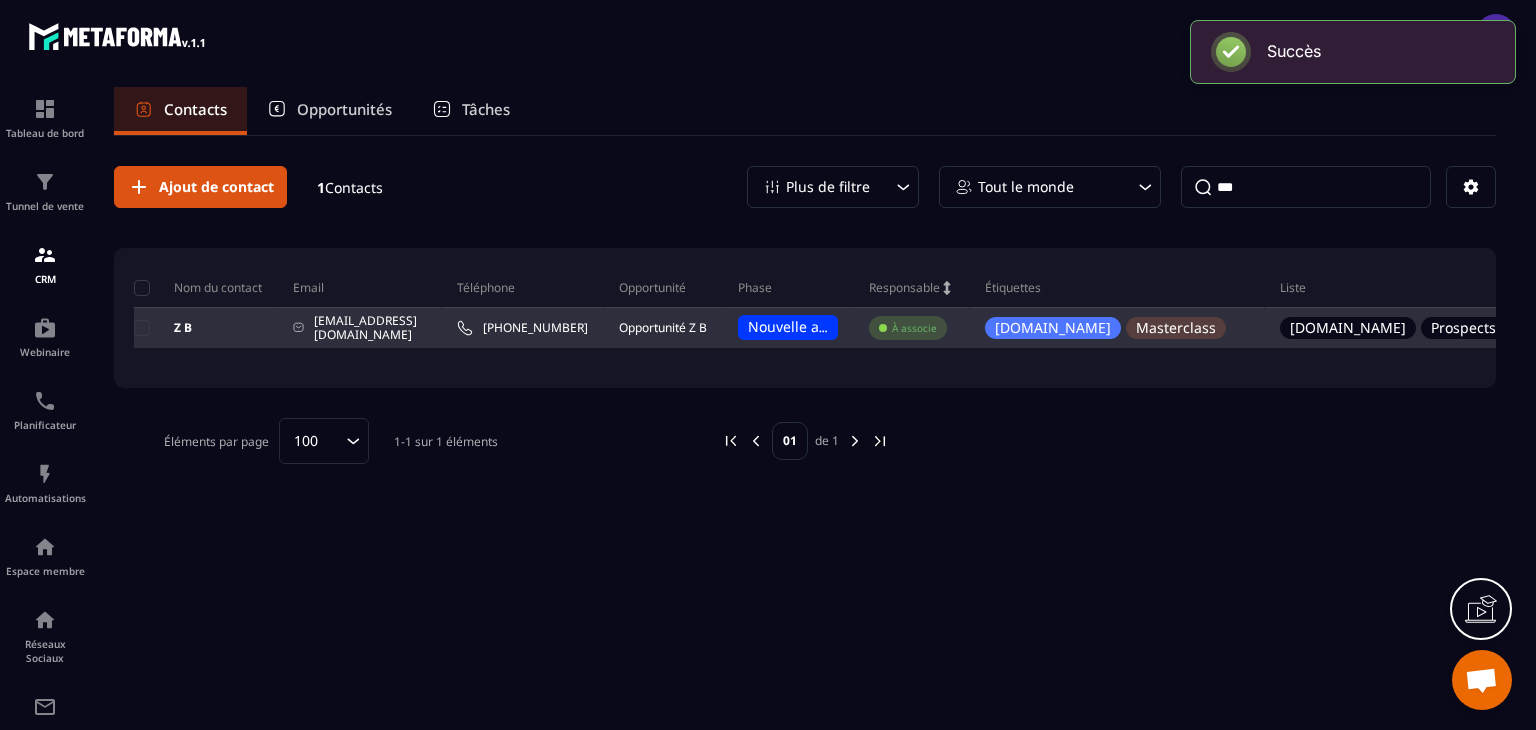 click on "Z B" at bounding box center (206, 328) 